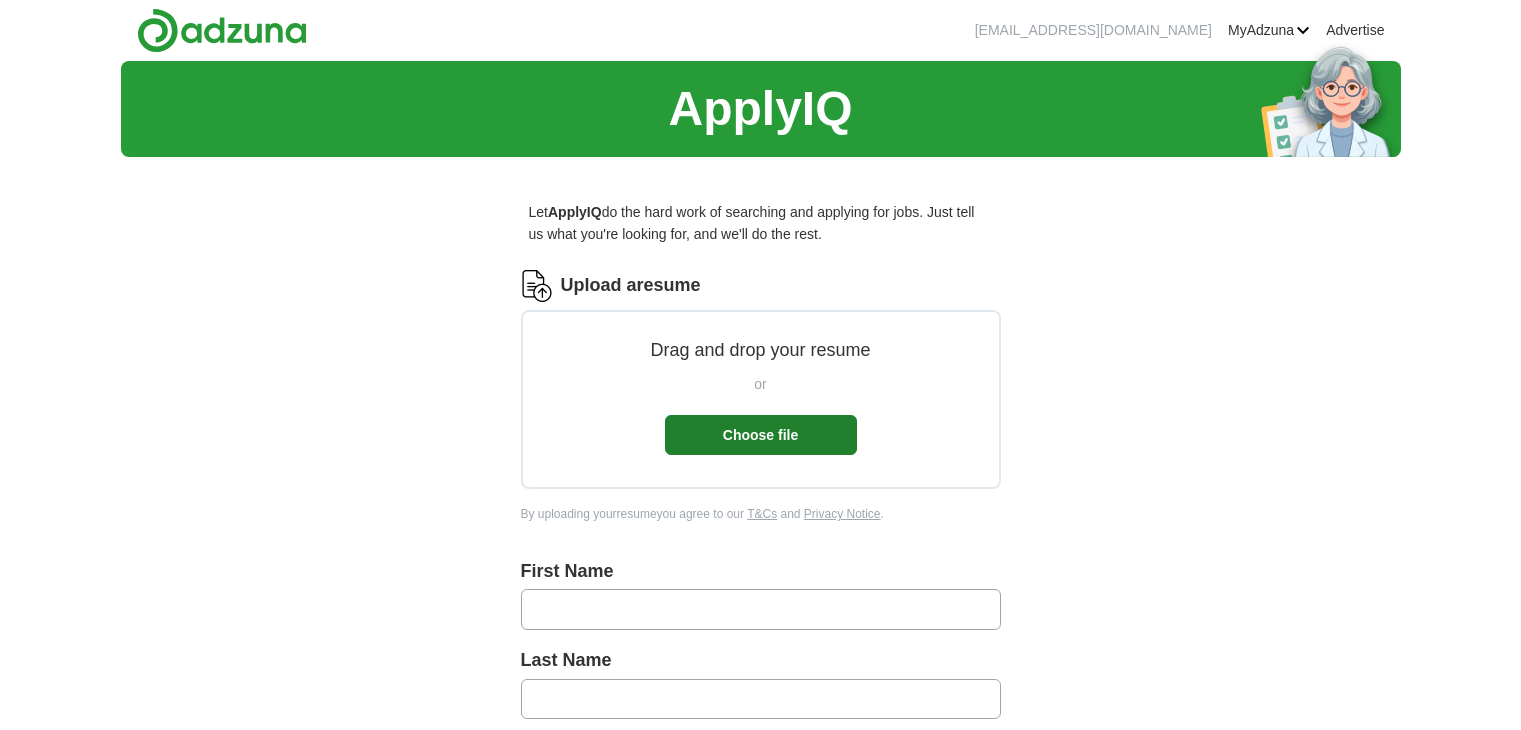 scroll, scrollTop: 0, scrollLeft: 0, axis: both 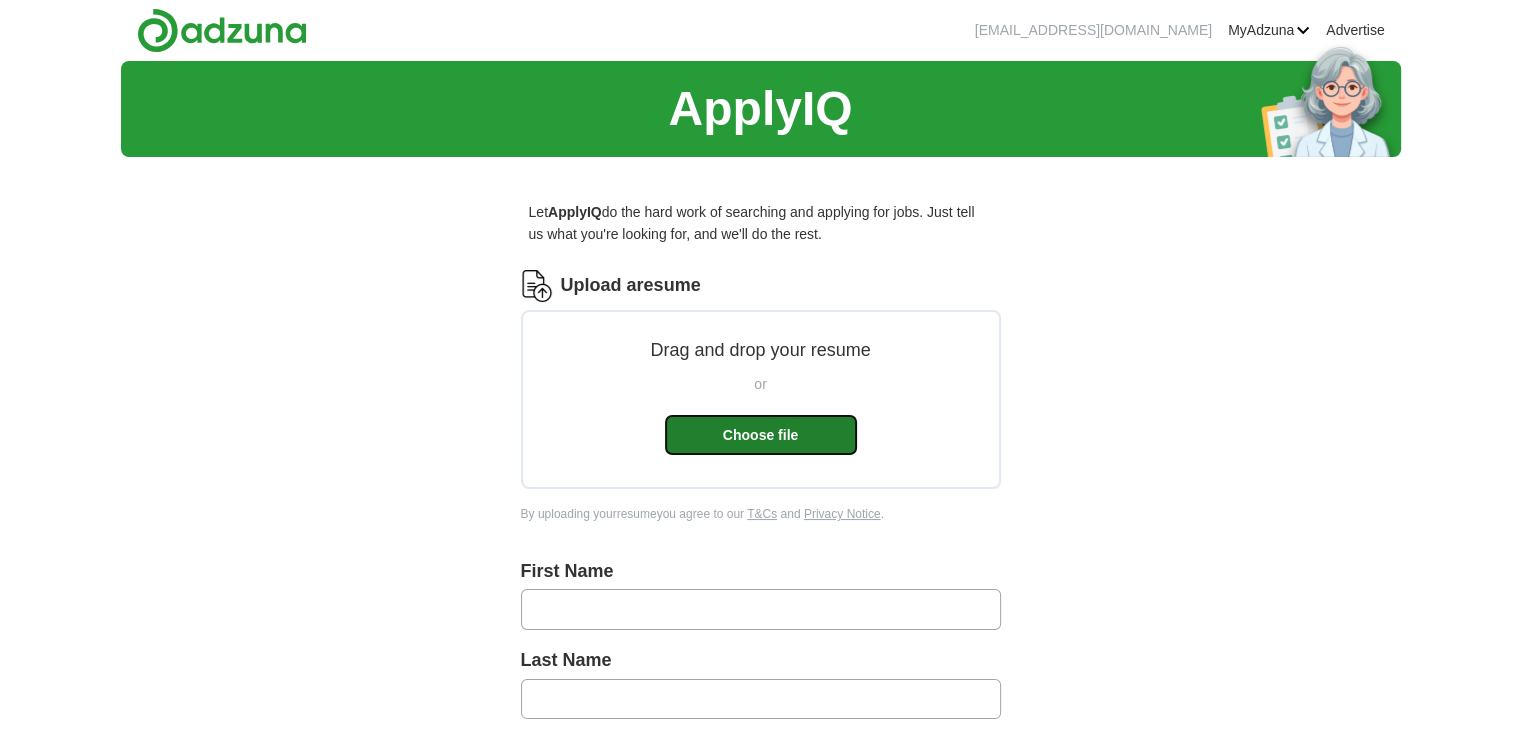 click on "Choose file" at bounding box center (761, 435) 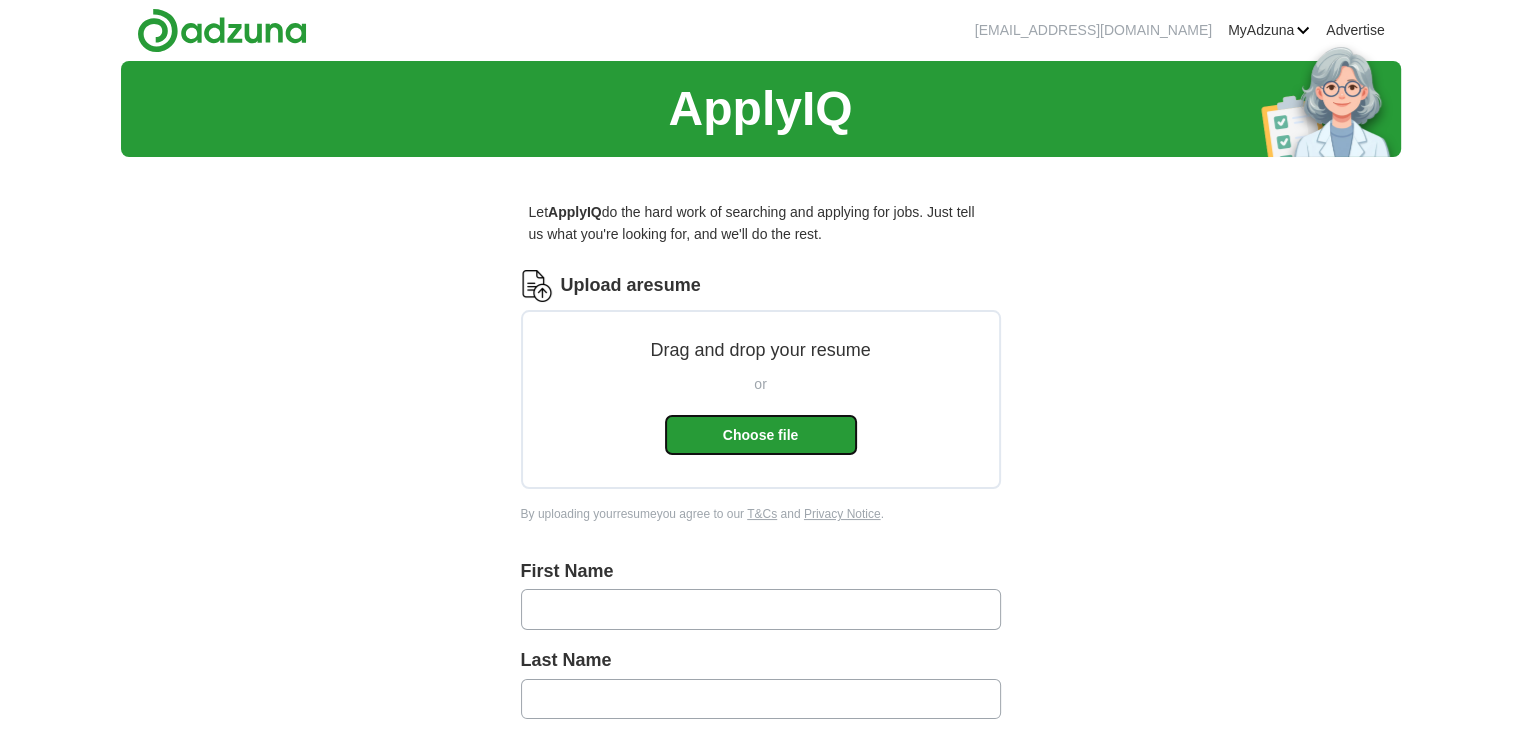 scroll, scrollTop: 731, scrollLeft: 0, axis: vertical 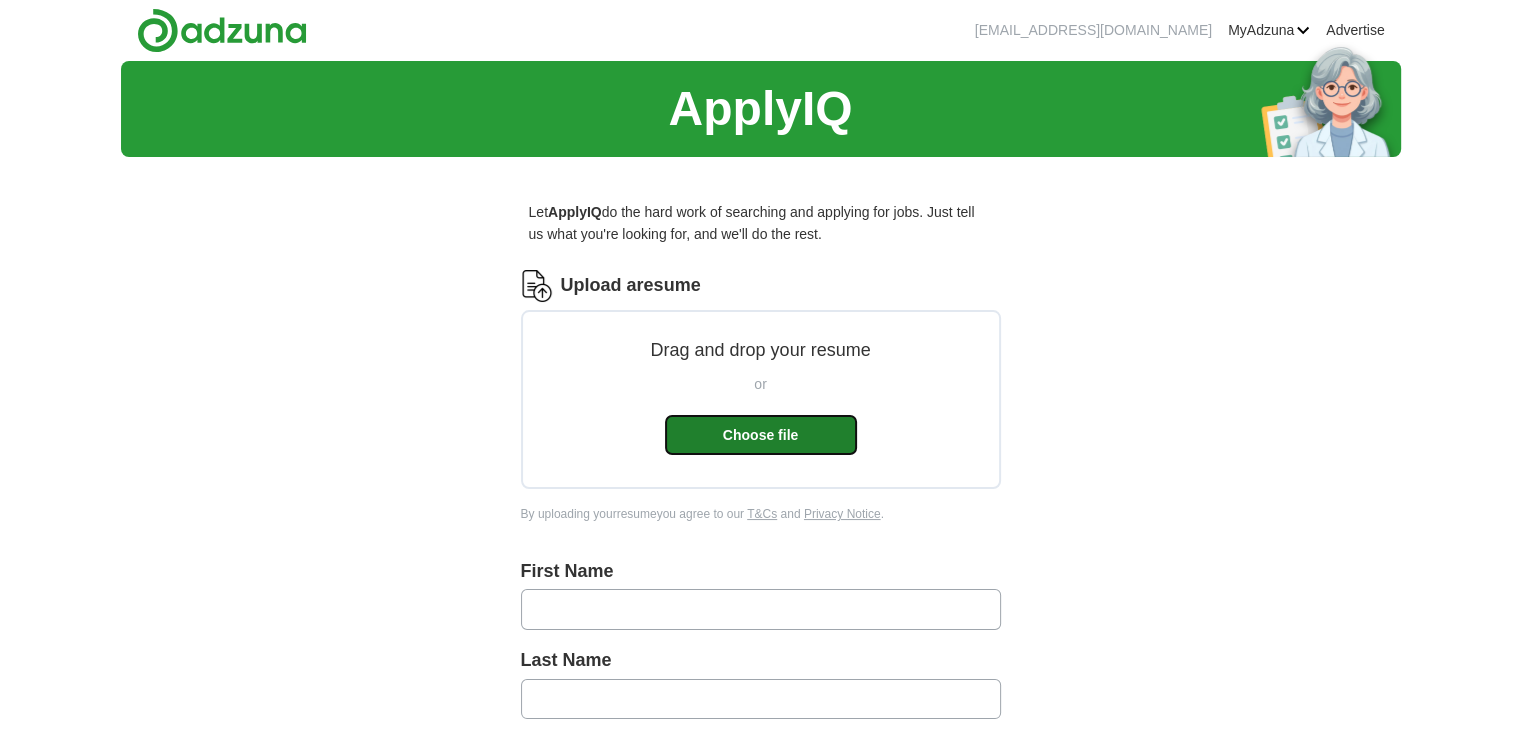 click on "Choose file" at bounding box center [761, 435] 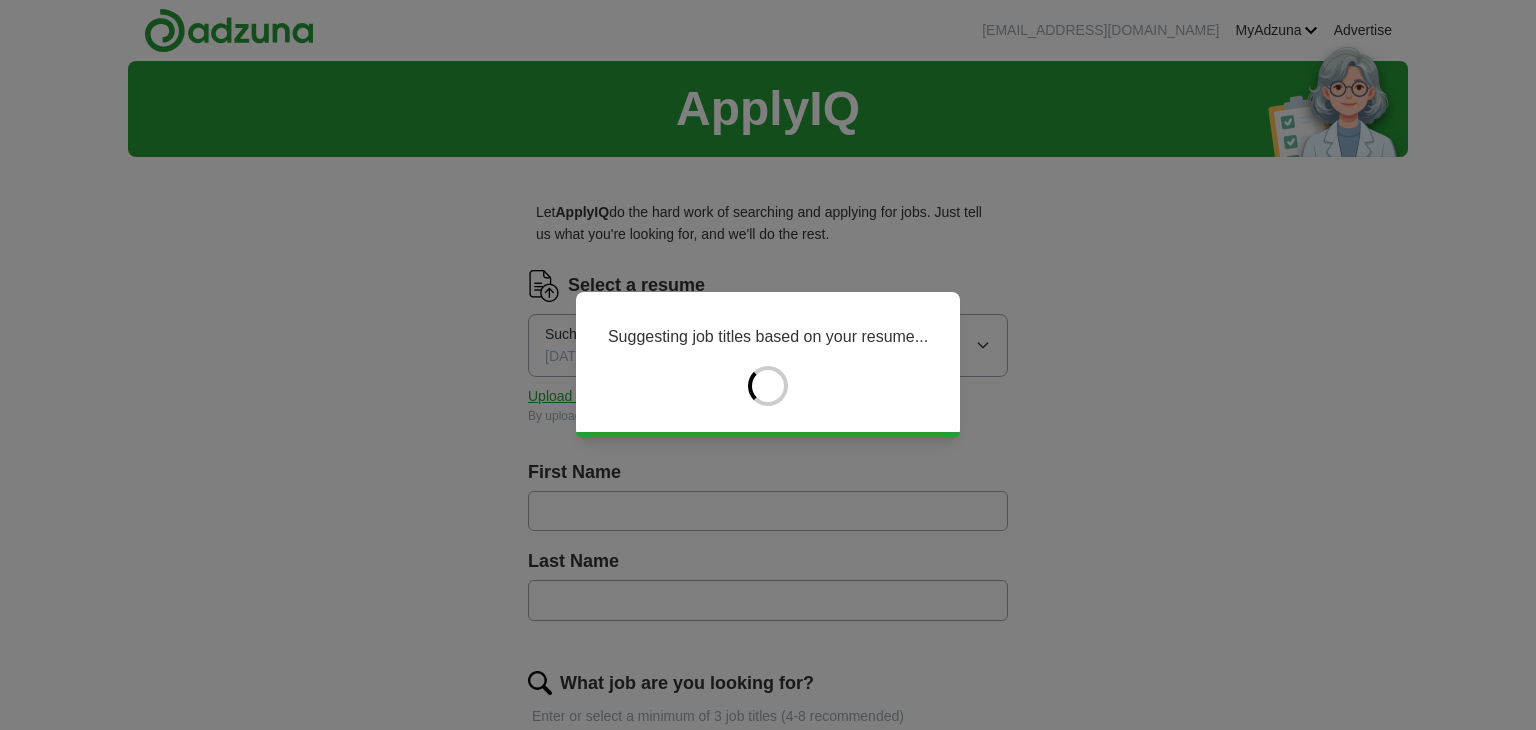 type on "*********" 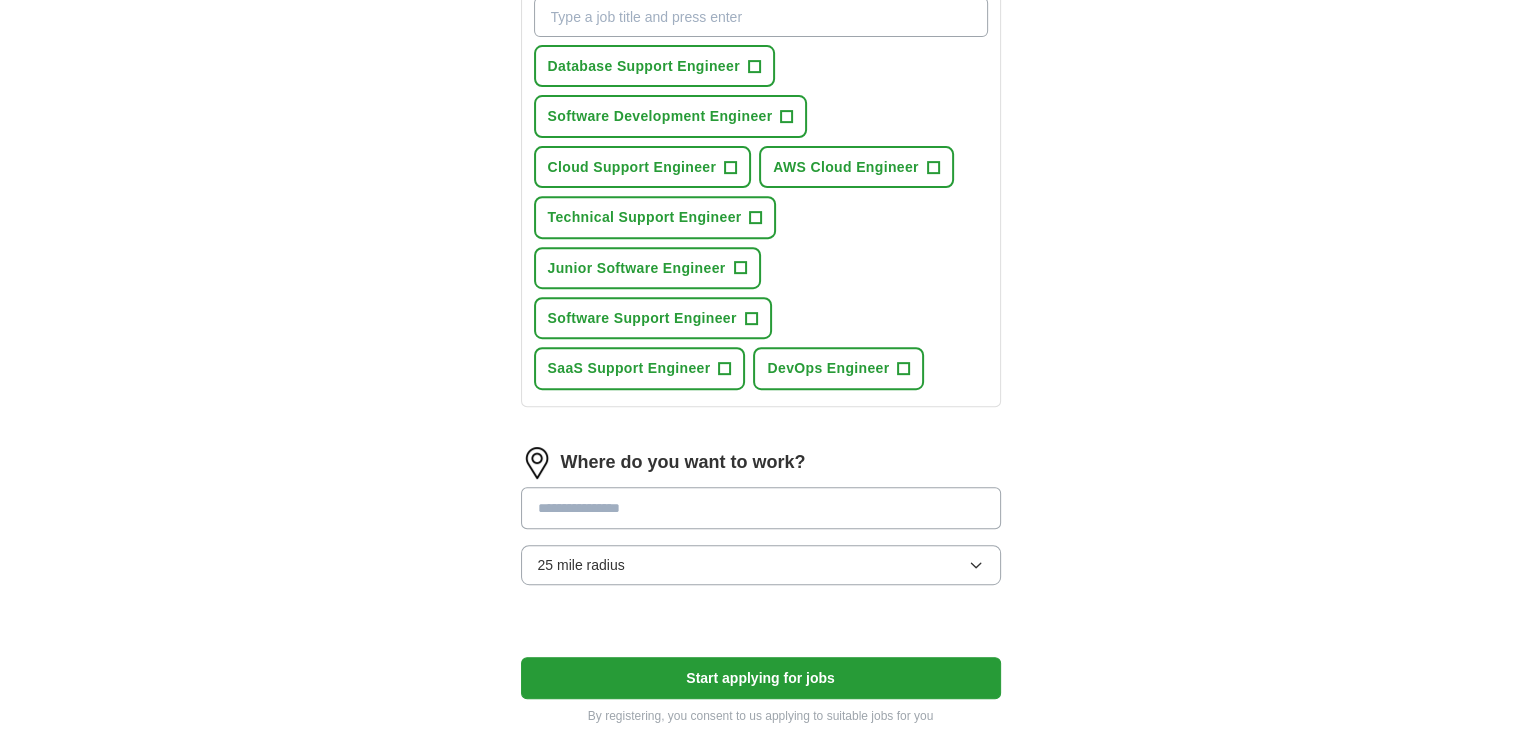 scroll, scrollTop: 760, scrollLeft: 0, axis: vertical 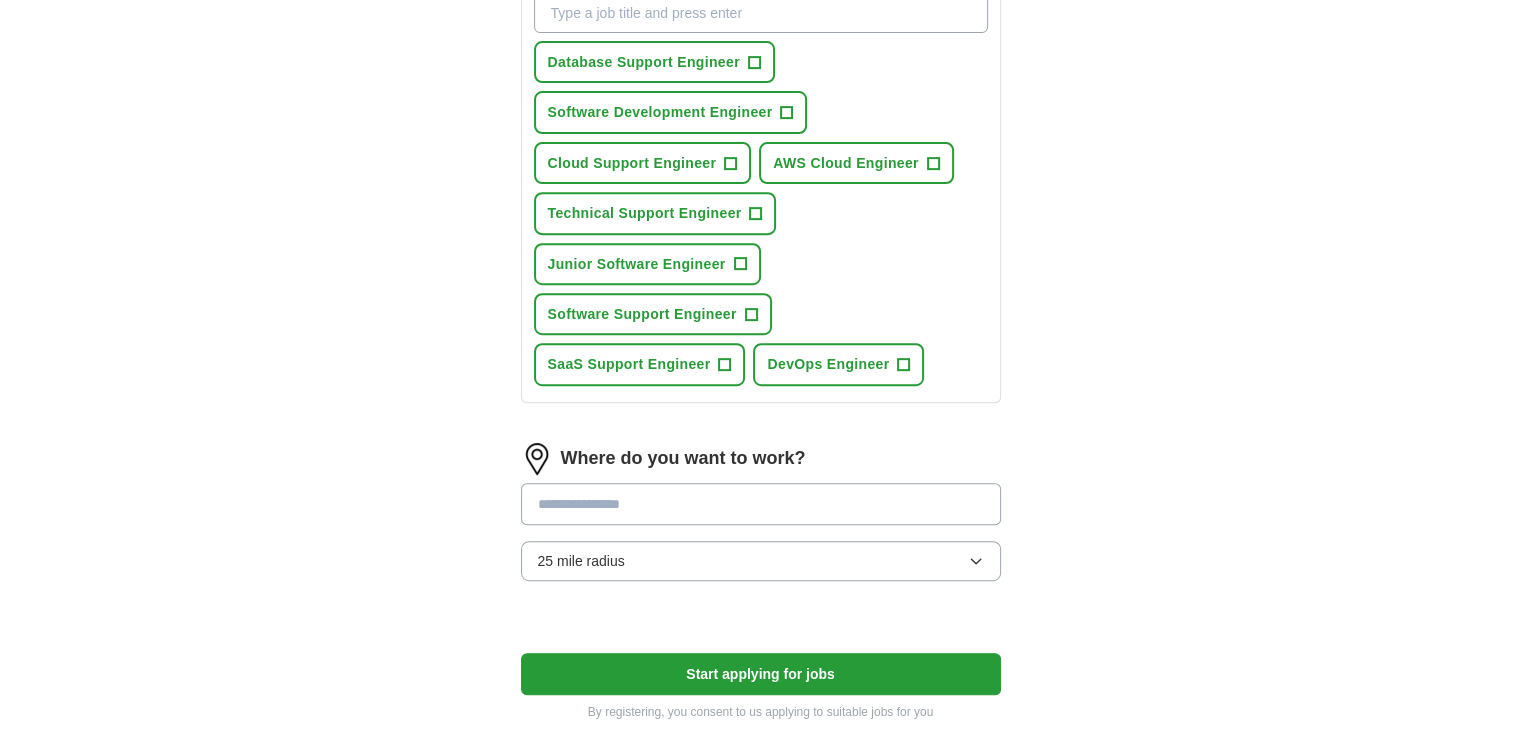 click at bounding box center (761, 504) 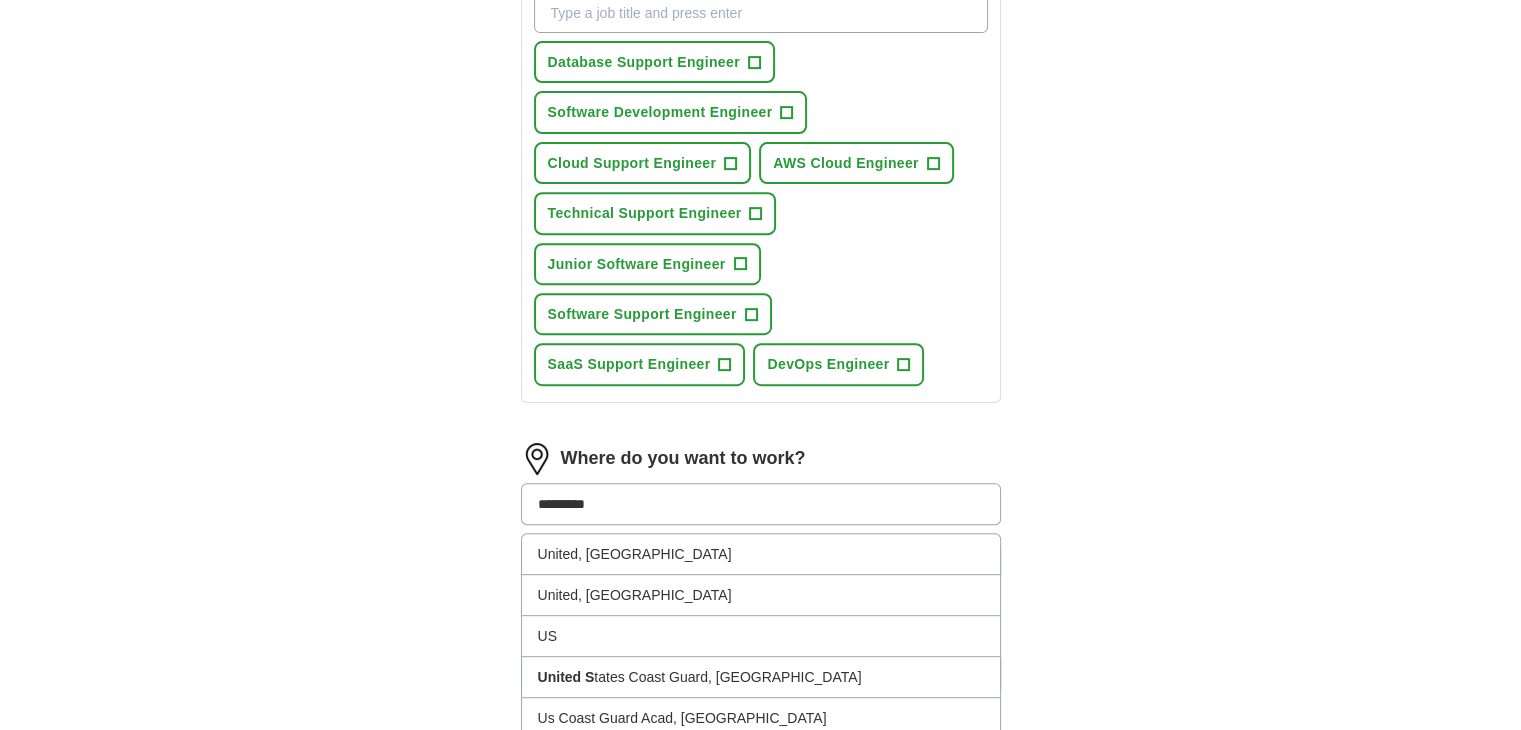 type on "**********" 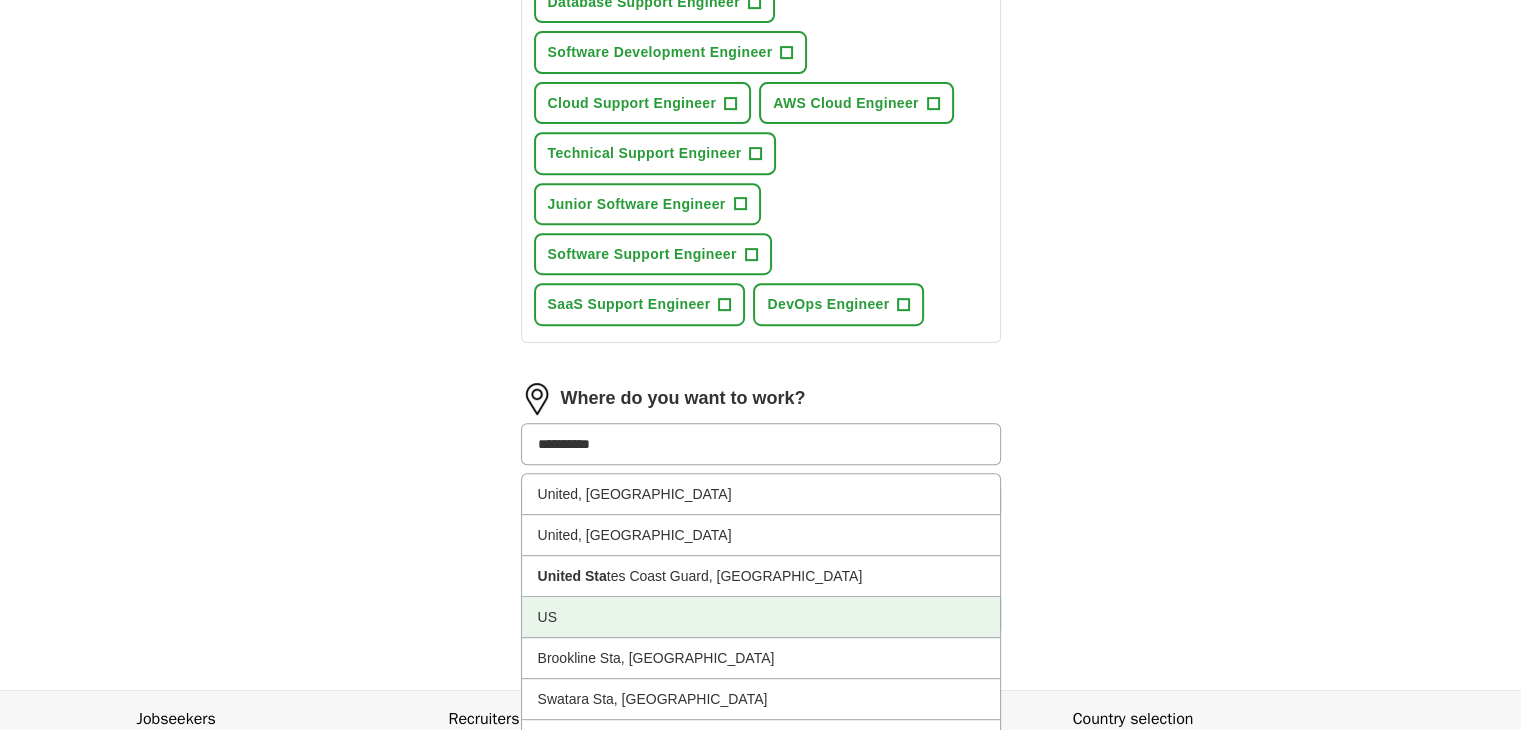 scroll, scrollTop: 824, scrollLeft: 0, axis: vertical 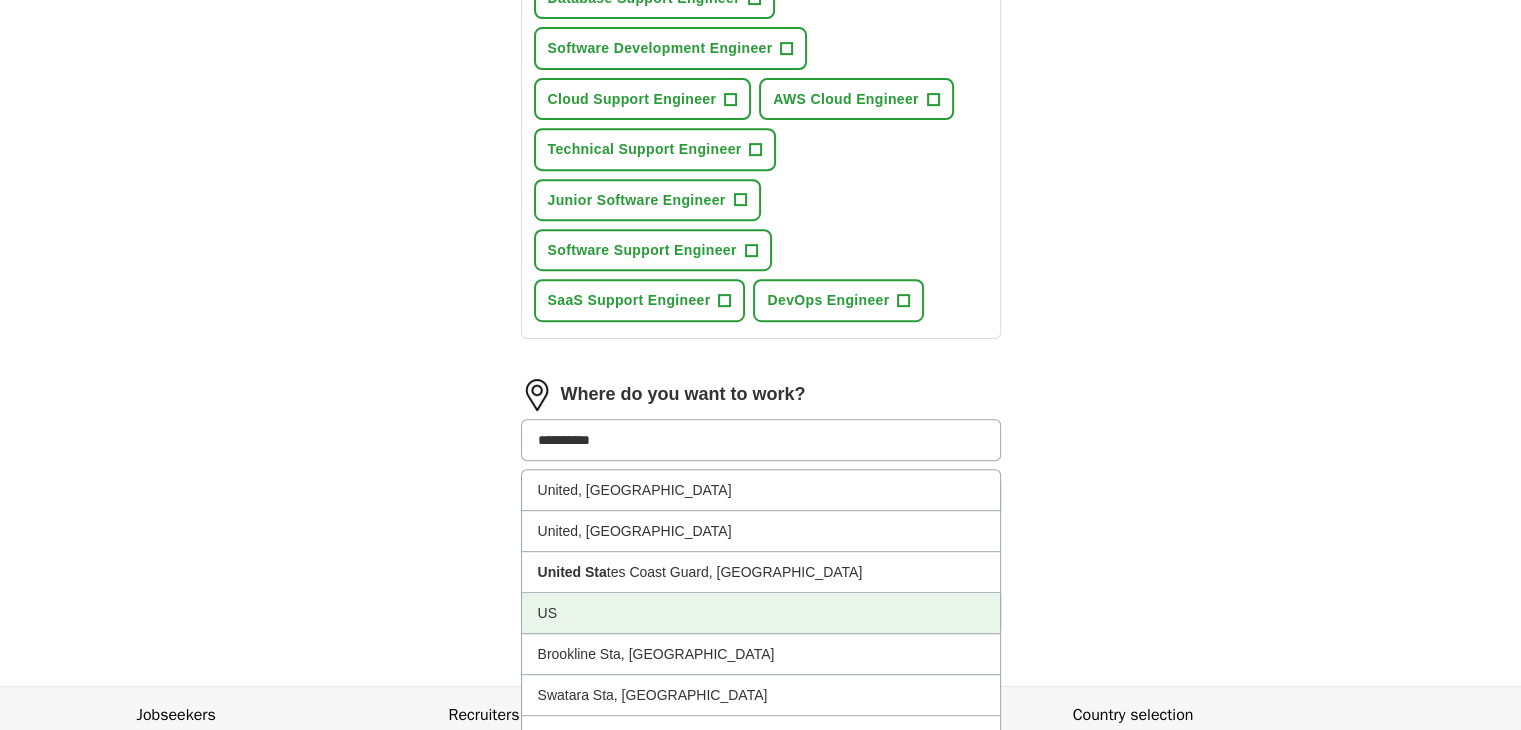 click on "US" at bounding box center [761, 613] 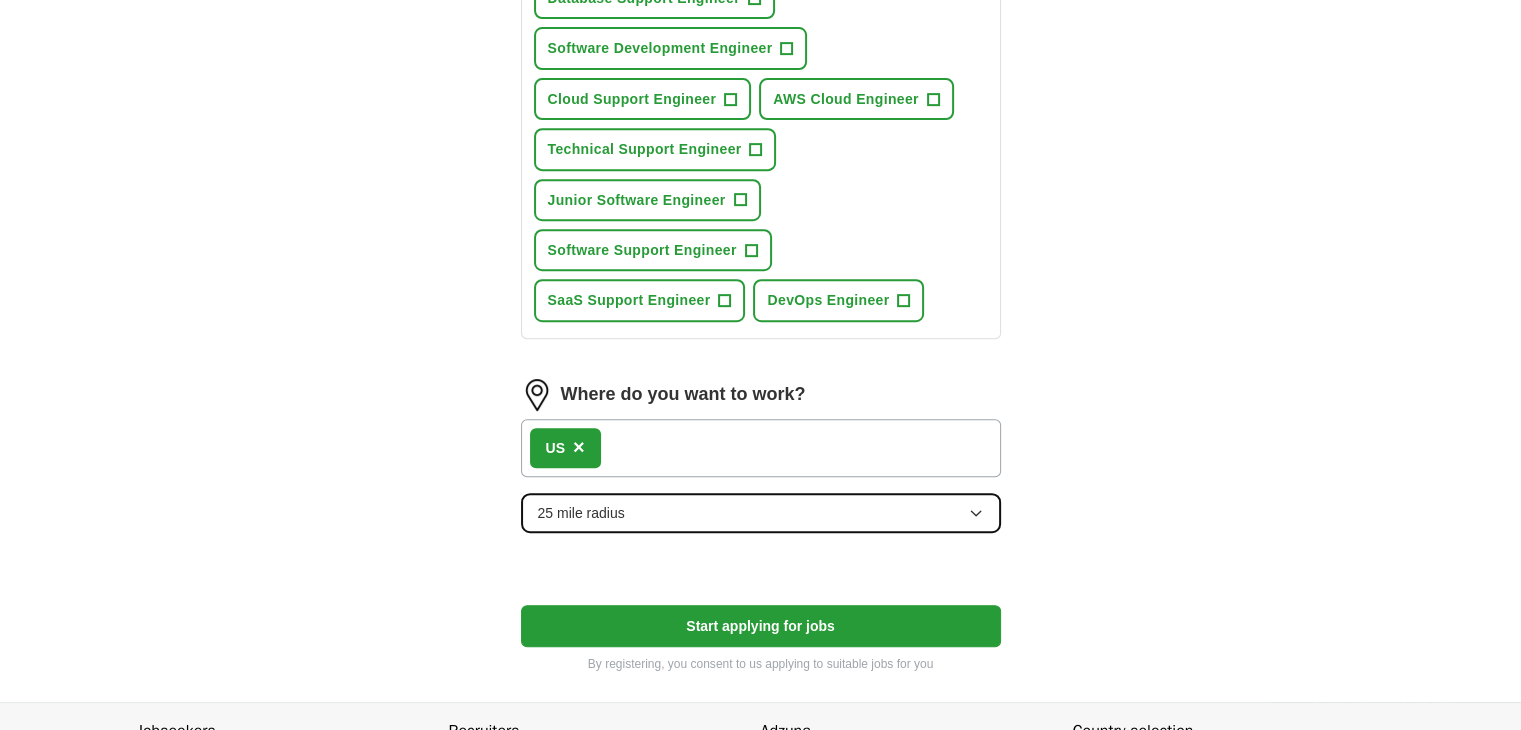 click on "25 mile radius" at bounding box center [761, 513] 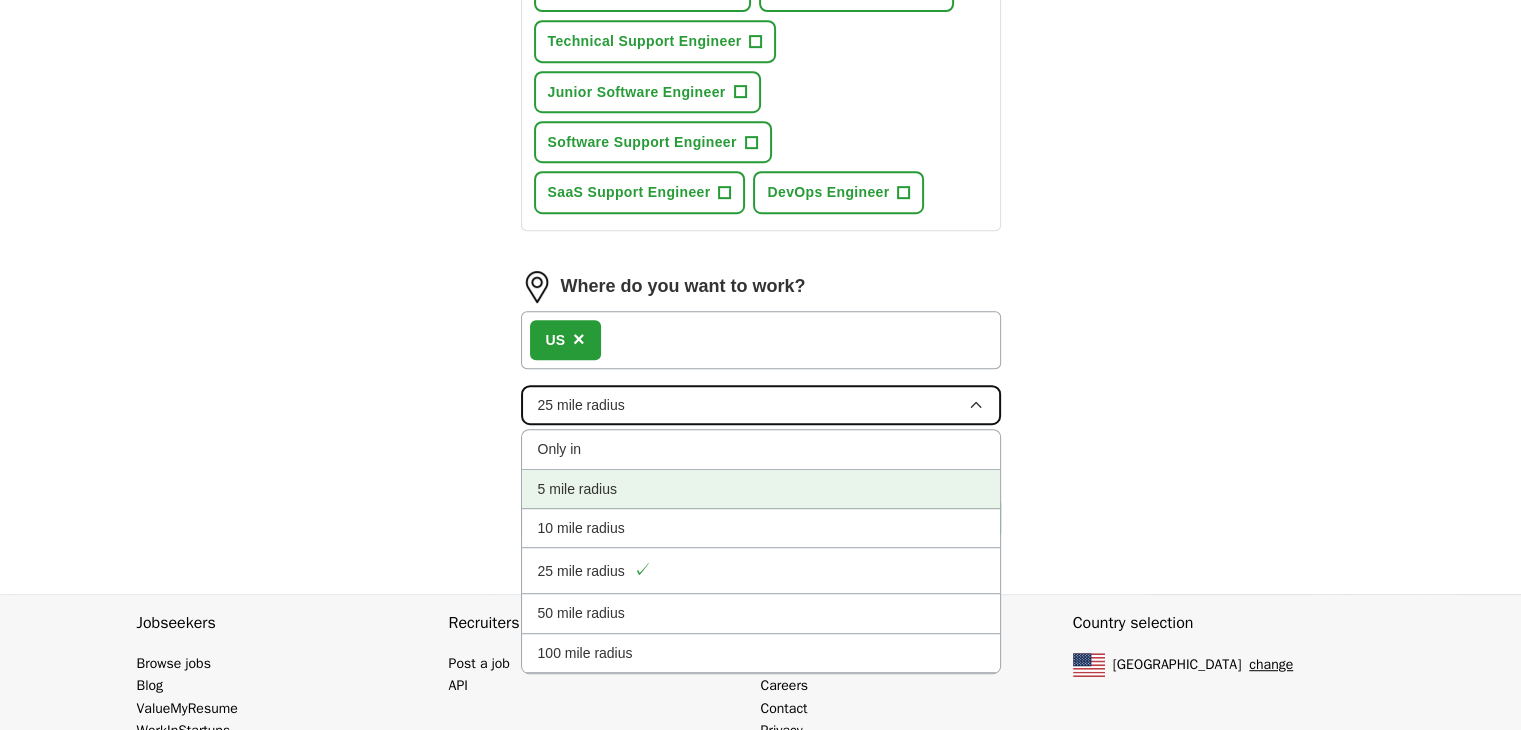 scroll, scrollTop: 940, scrollLeft: 0, axis: vertical 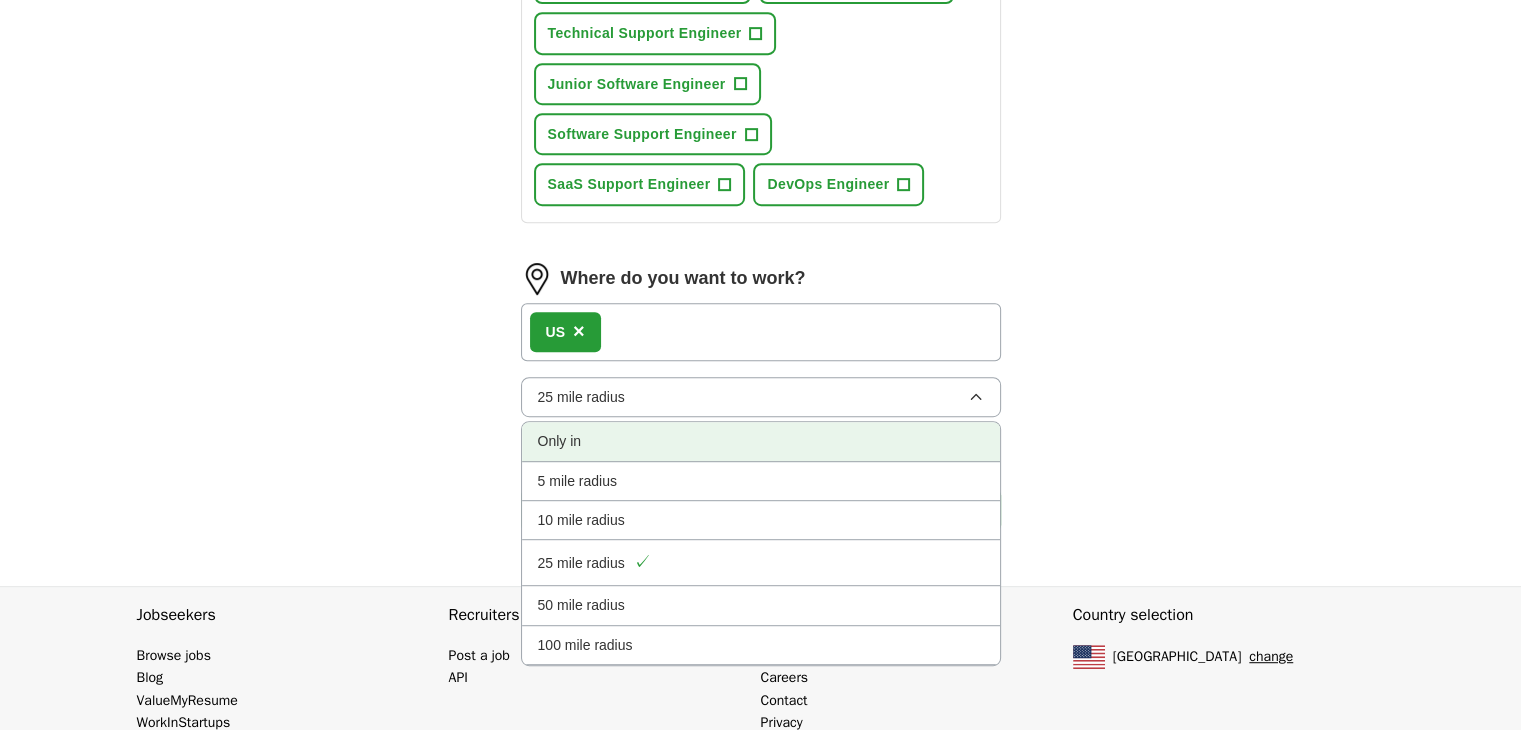 click on "Only in" at bounding box center [761, 441] 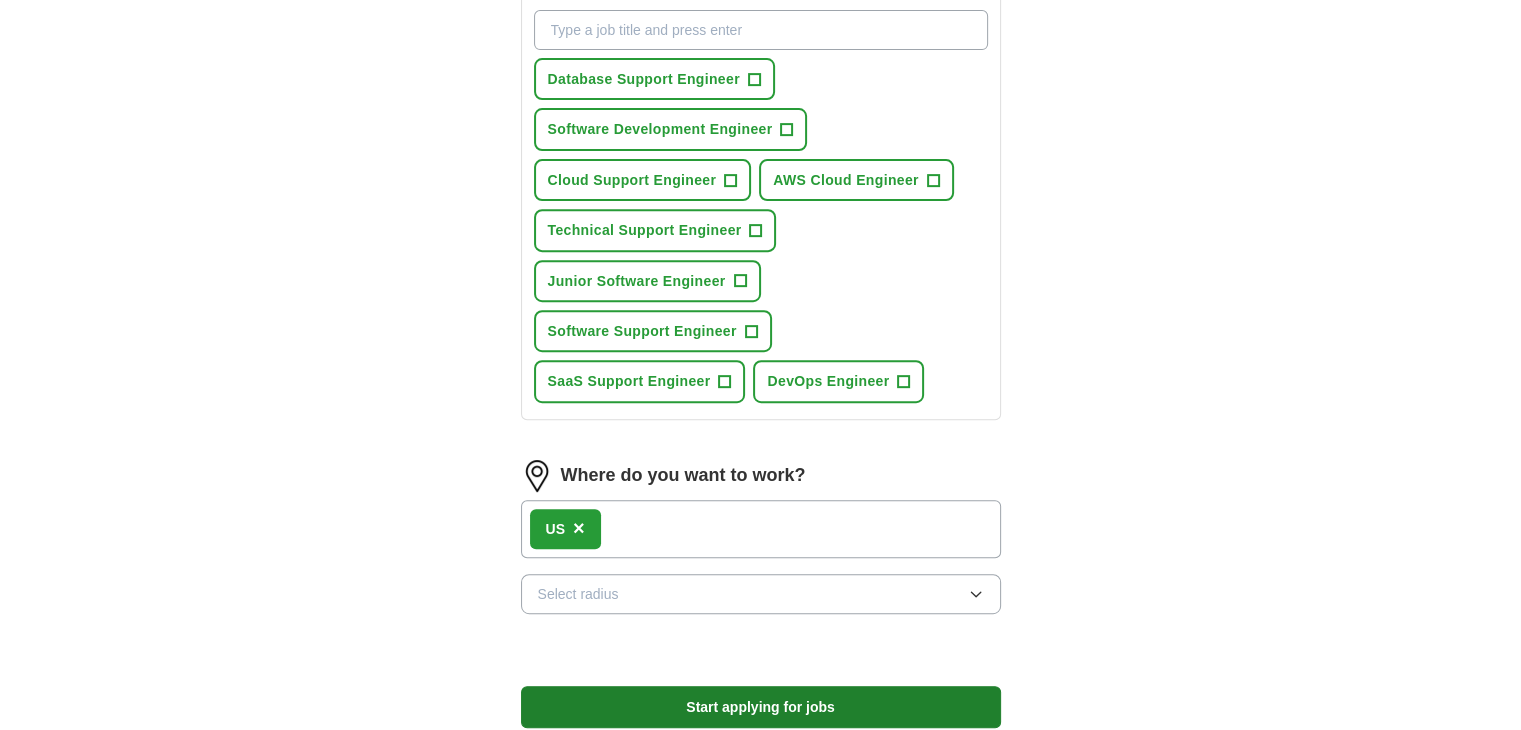 scroll, scrollTop: 996, scrollLeft: 0, axis: vertical 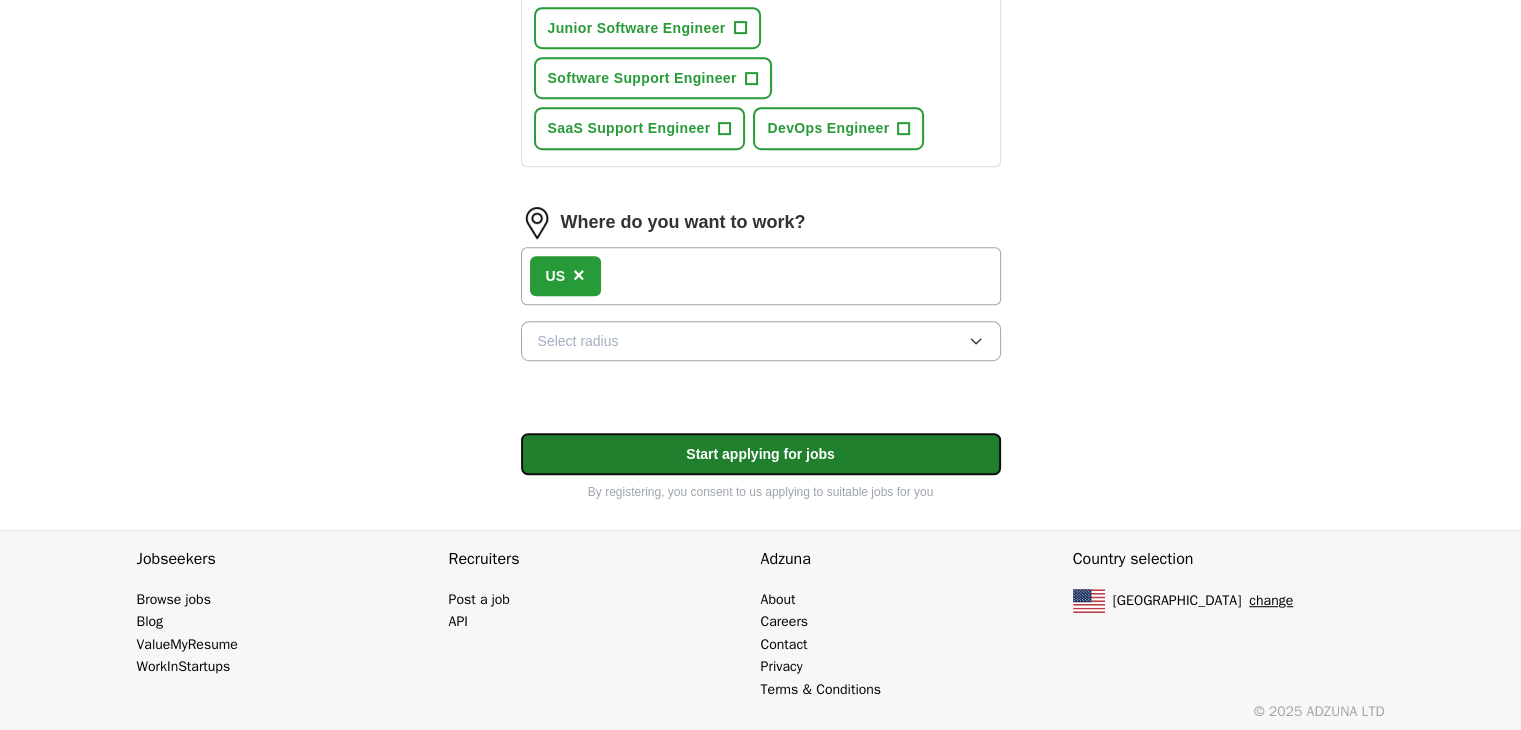 click on "Start applying for jobs" at bounding box center (761, 454) 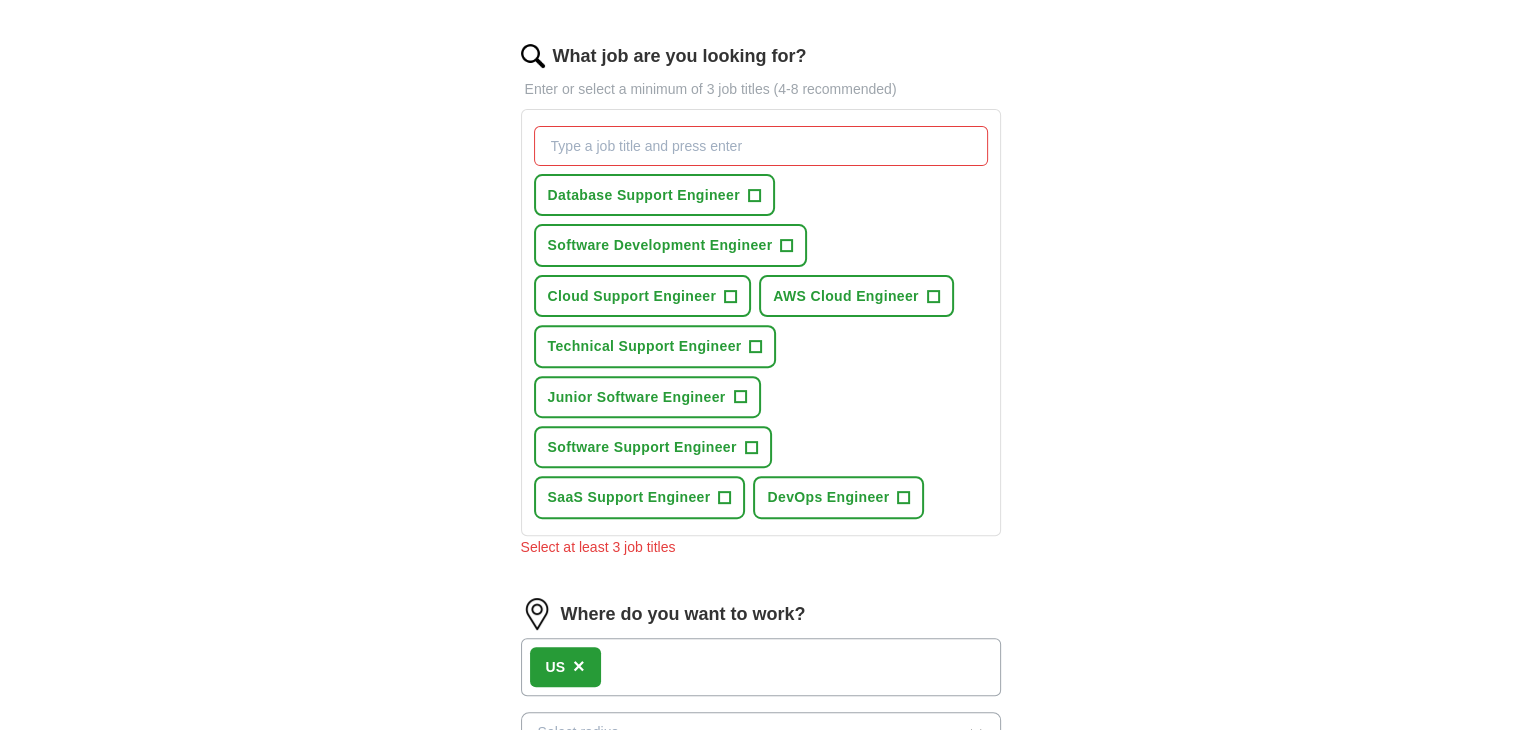 scroll, scrollTop: 625, scrollLeft: 0, axis: vertical 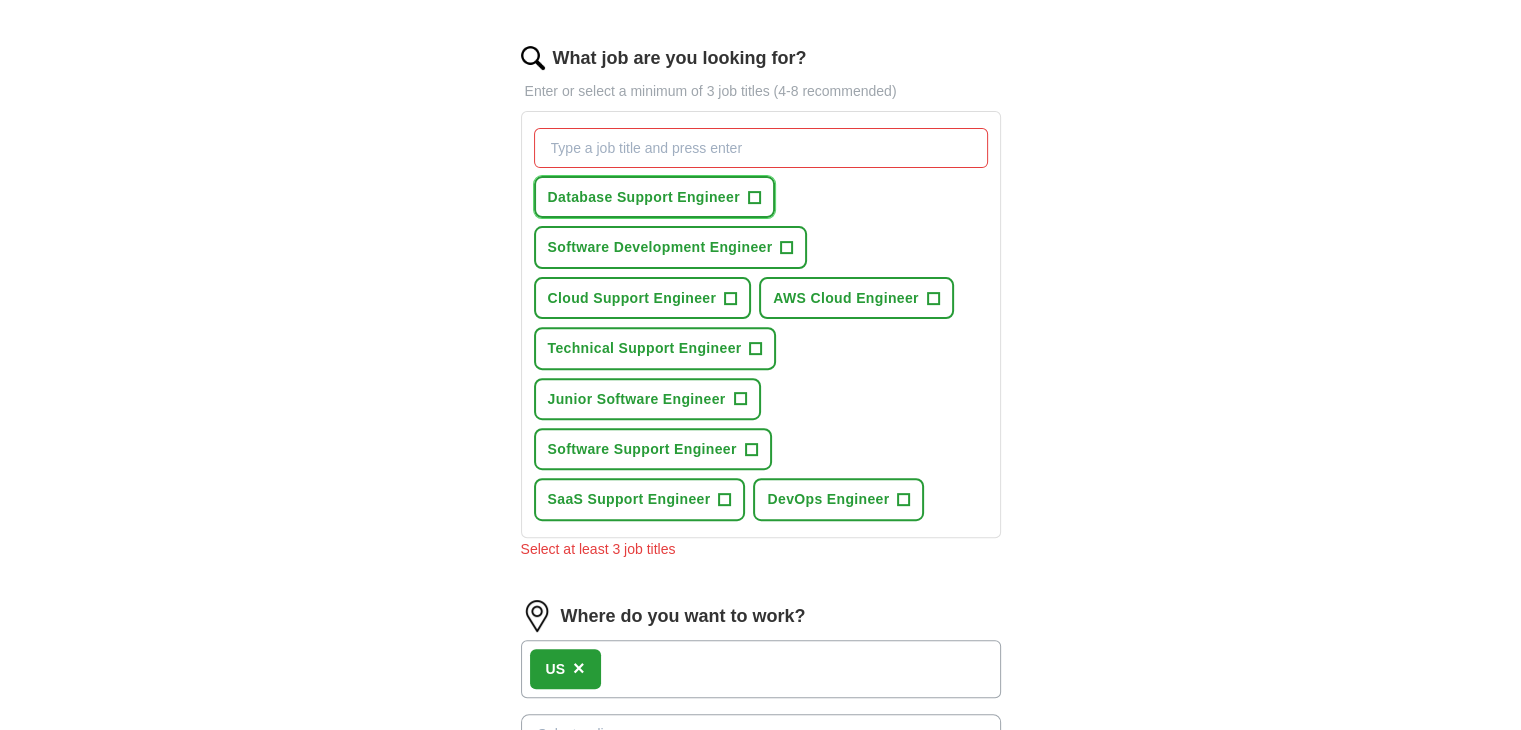 click on "+" at bounding box center (754, 197) 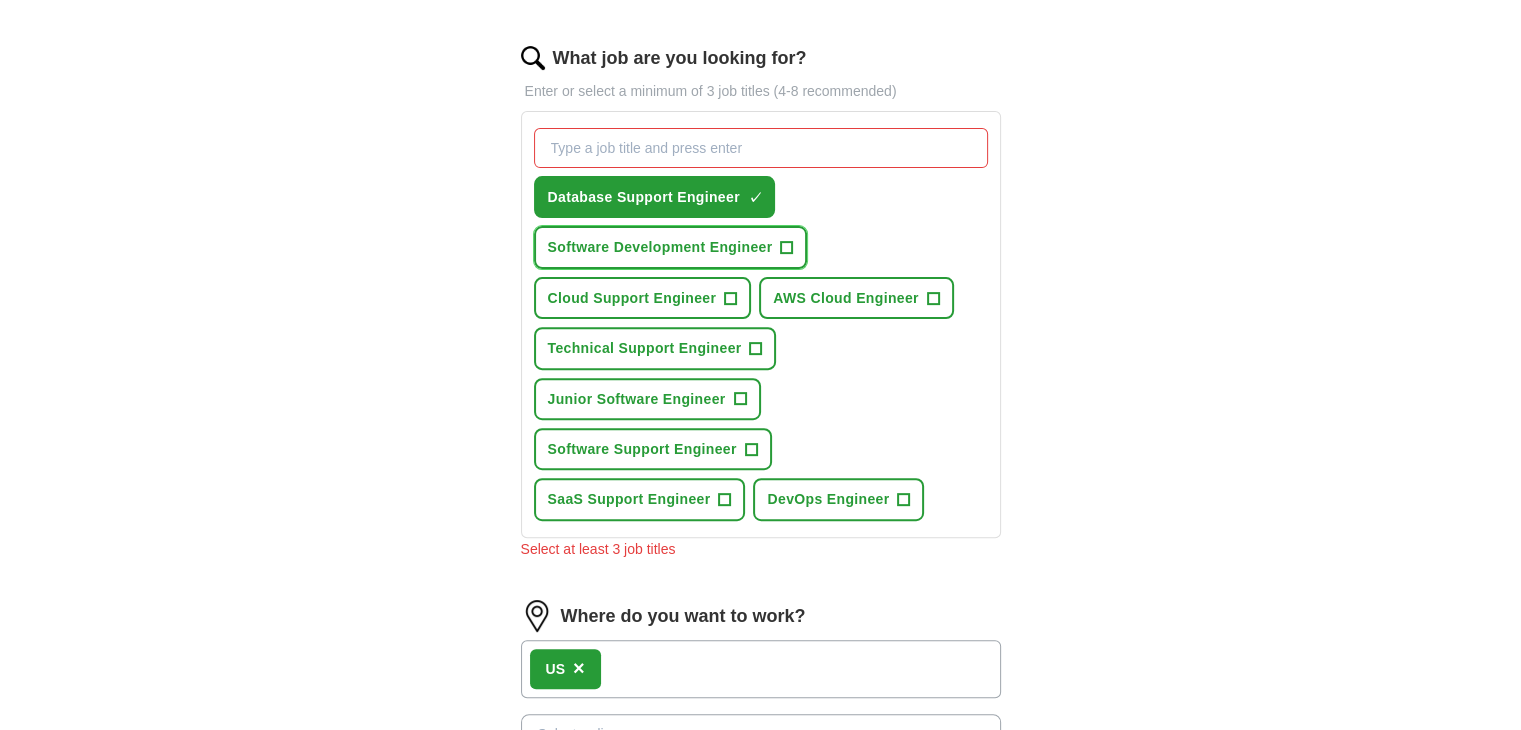click on "+" at bounding box center [787, 248] 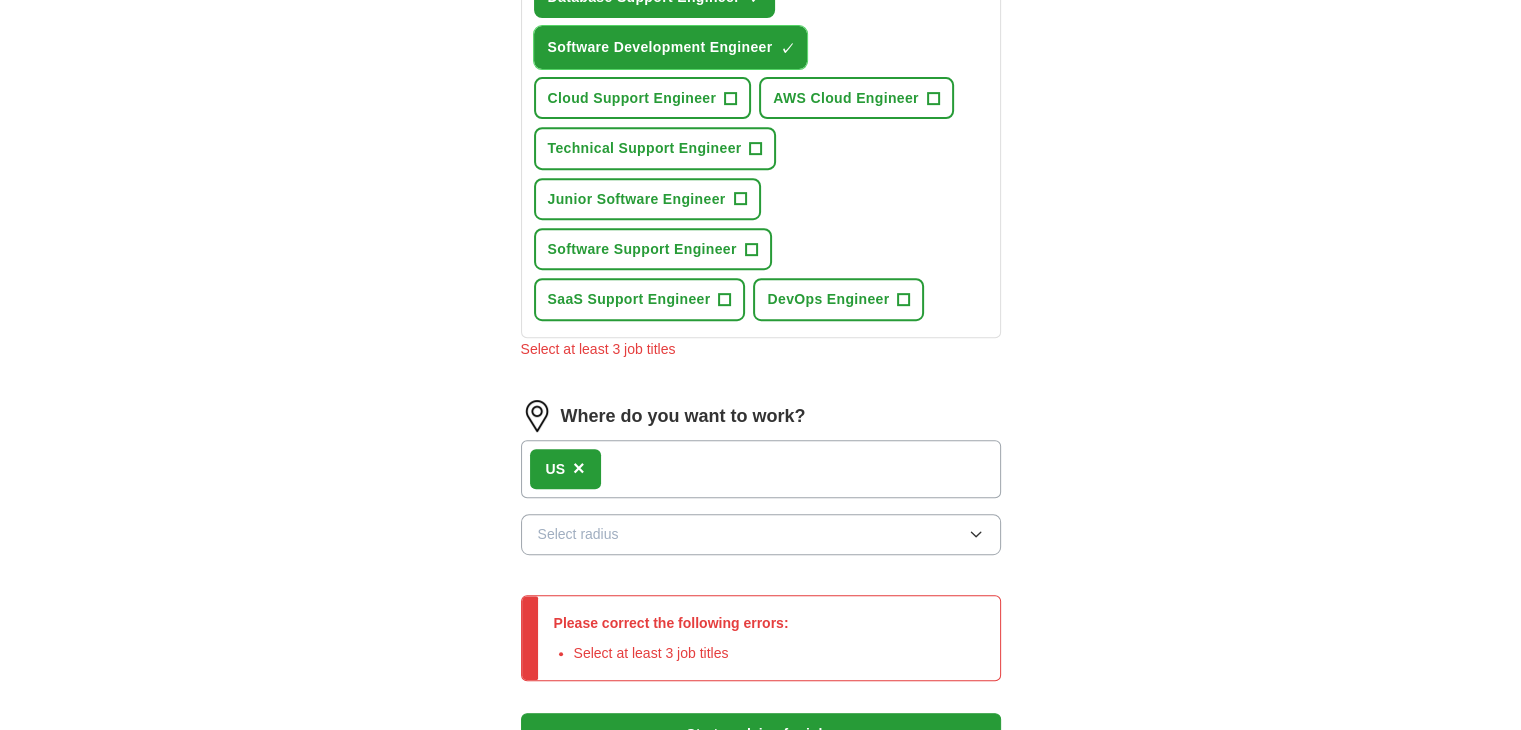 scroll, scrollTop: 847, scrollLeft: 0, axis: vertical 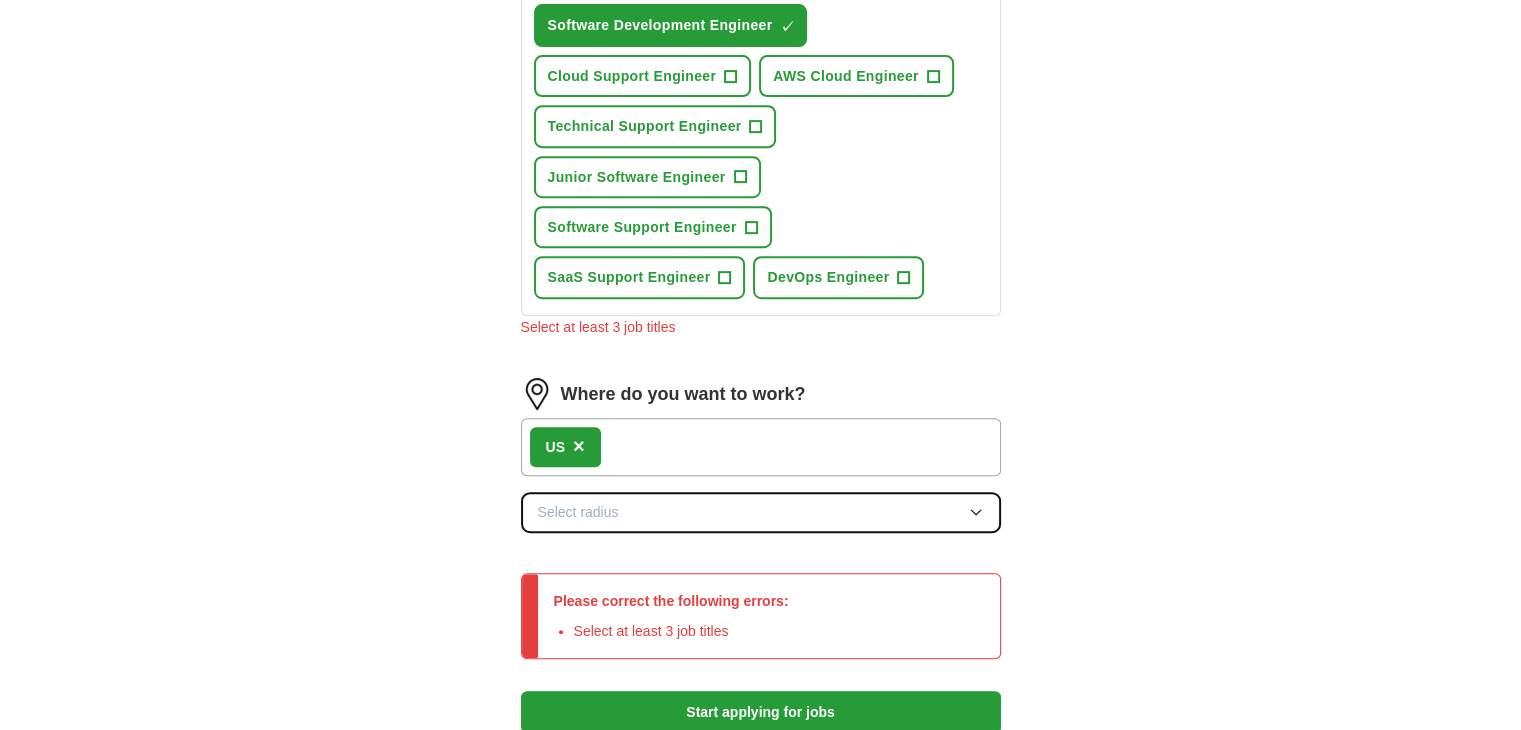 click on "Select radius" at bounding box center (761, 512) 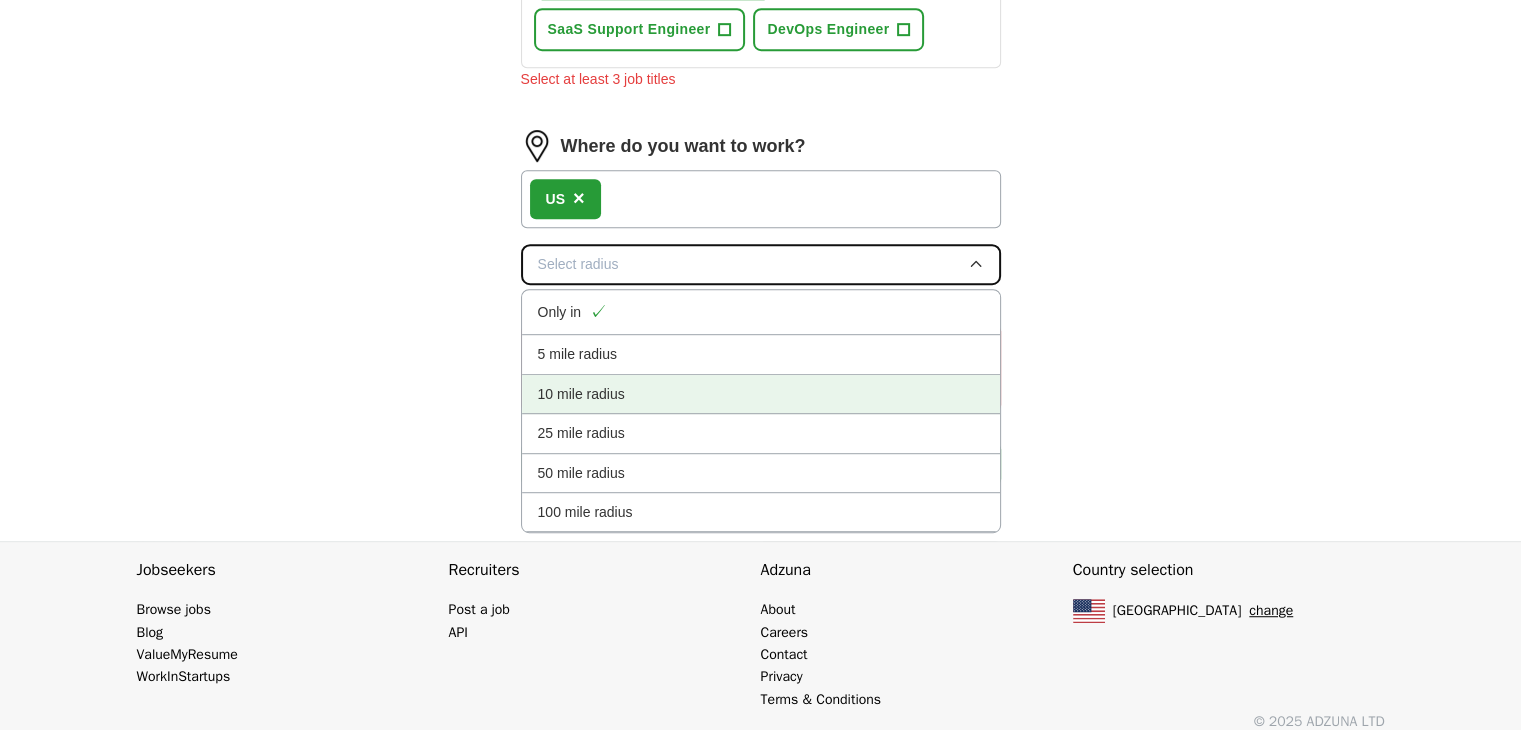 scroll, scrollTop: 1096, scrollLeft: 0, axis: vertical 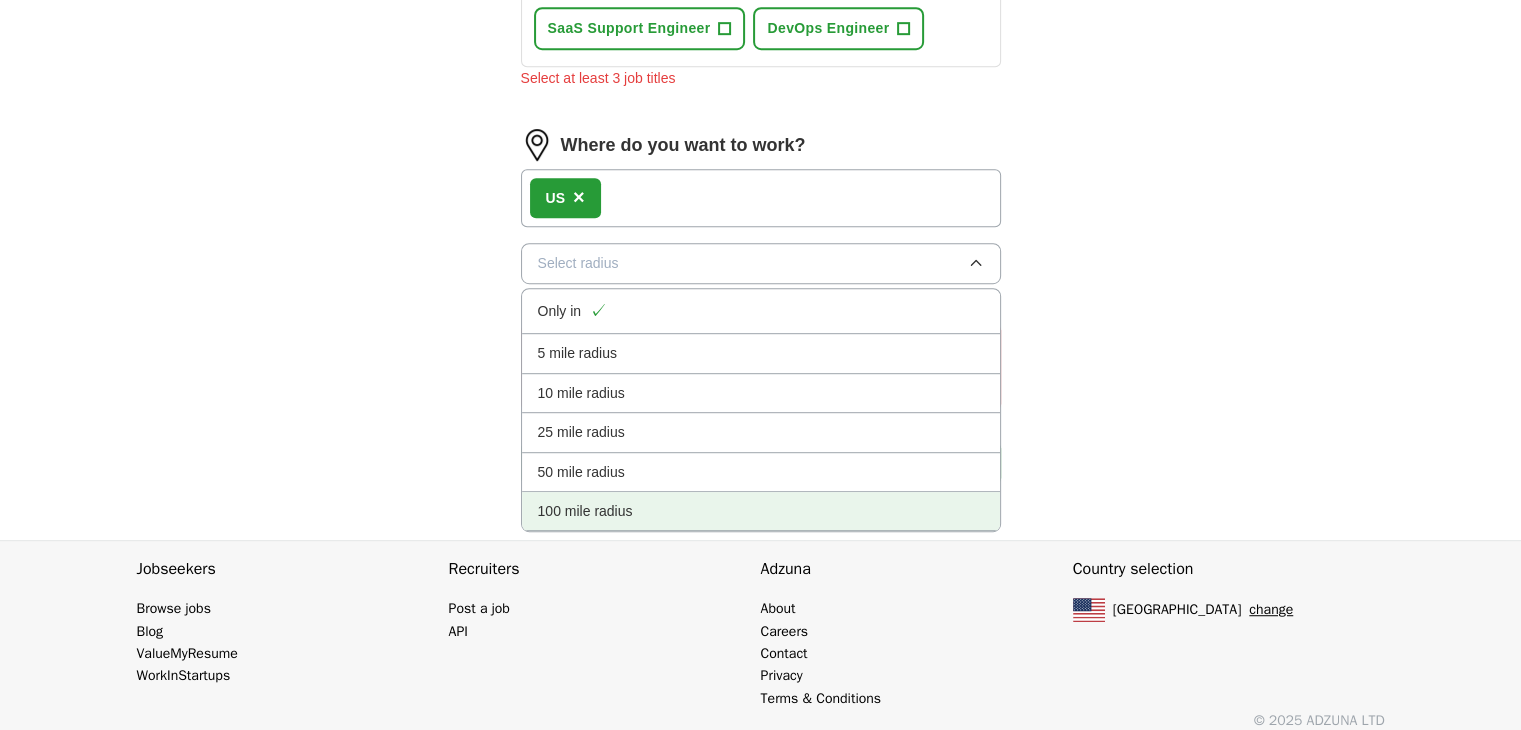click on "100 mile radius" at bounding box center [585, 511] 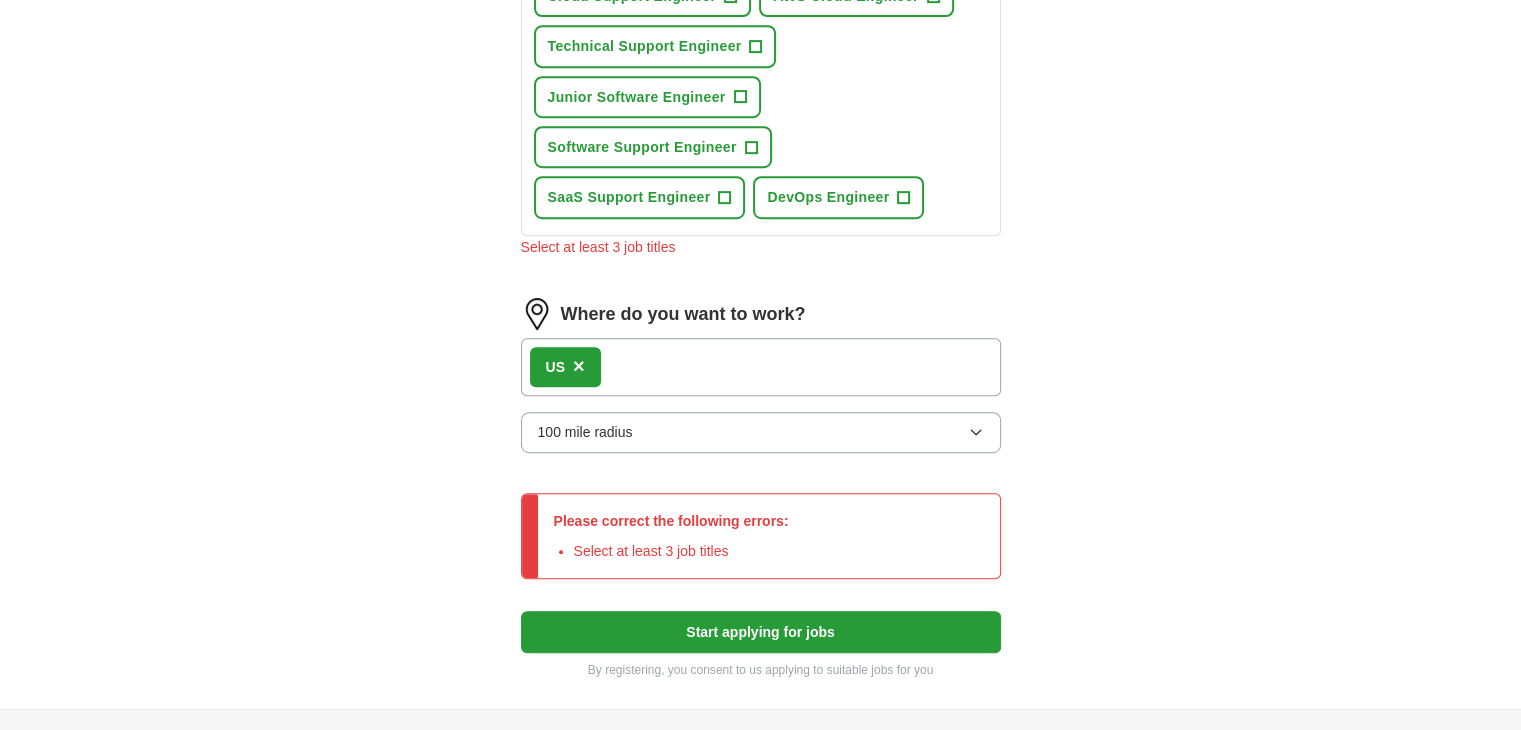 scroll, scrollTop: 763, scrollLeft: 0, axis: vertical 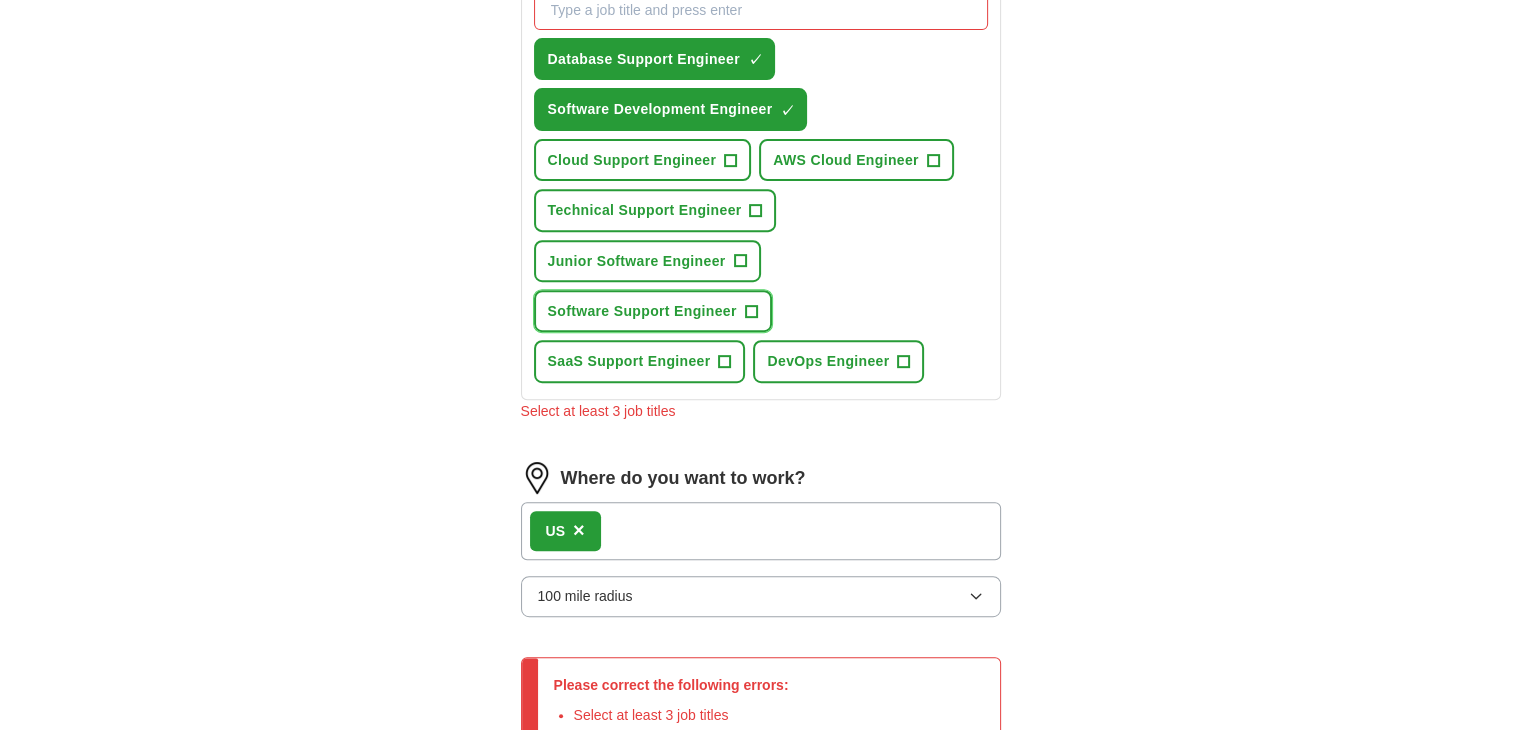 click on "+" at bounding box center (751, 311) 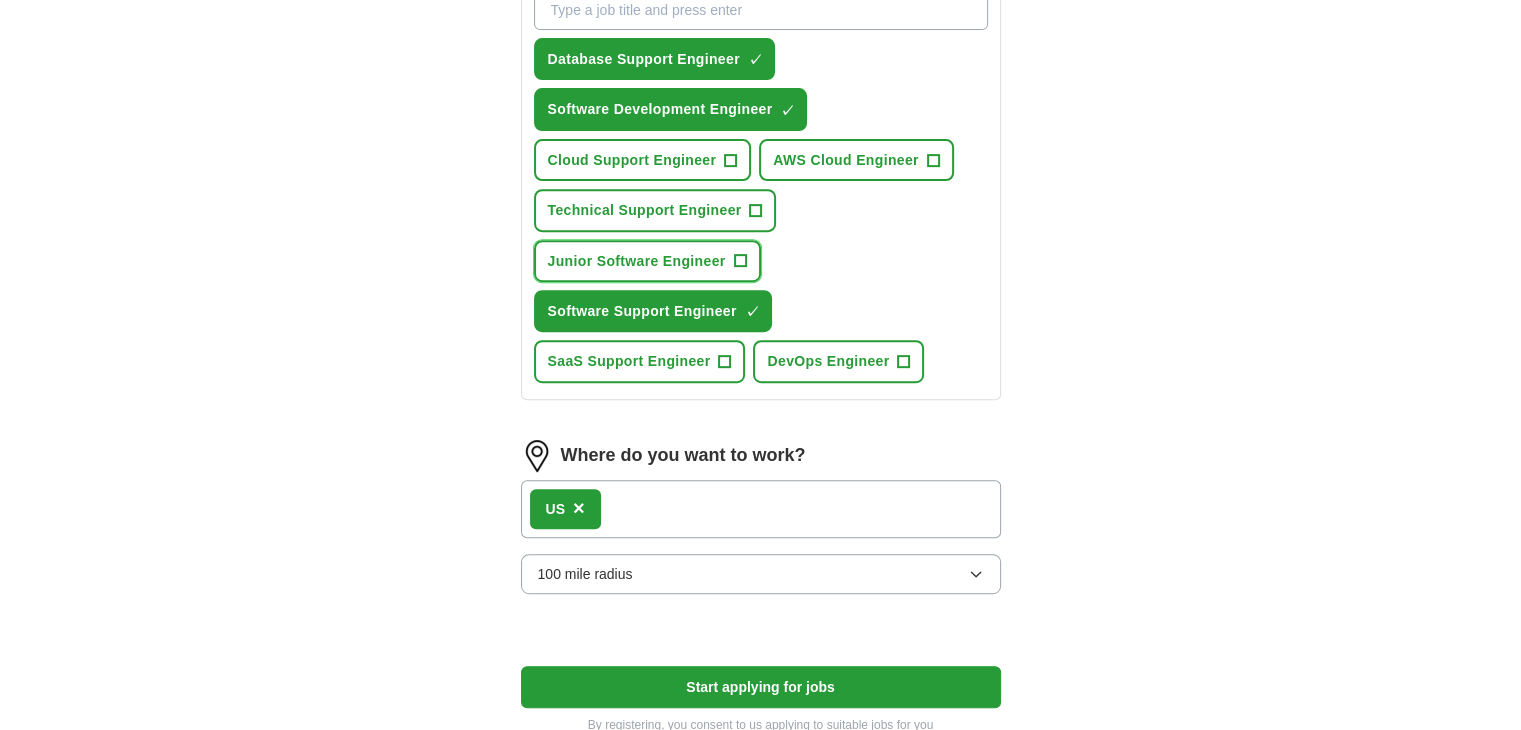 click on "Junior Software Engineer" at bounding box center (637, 261) 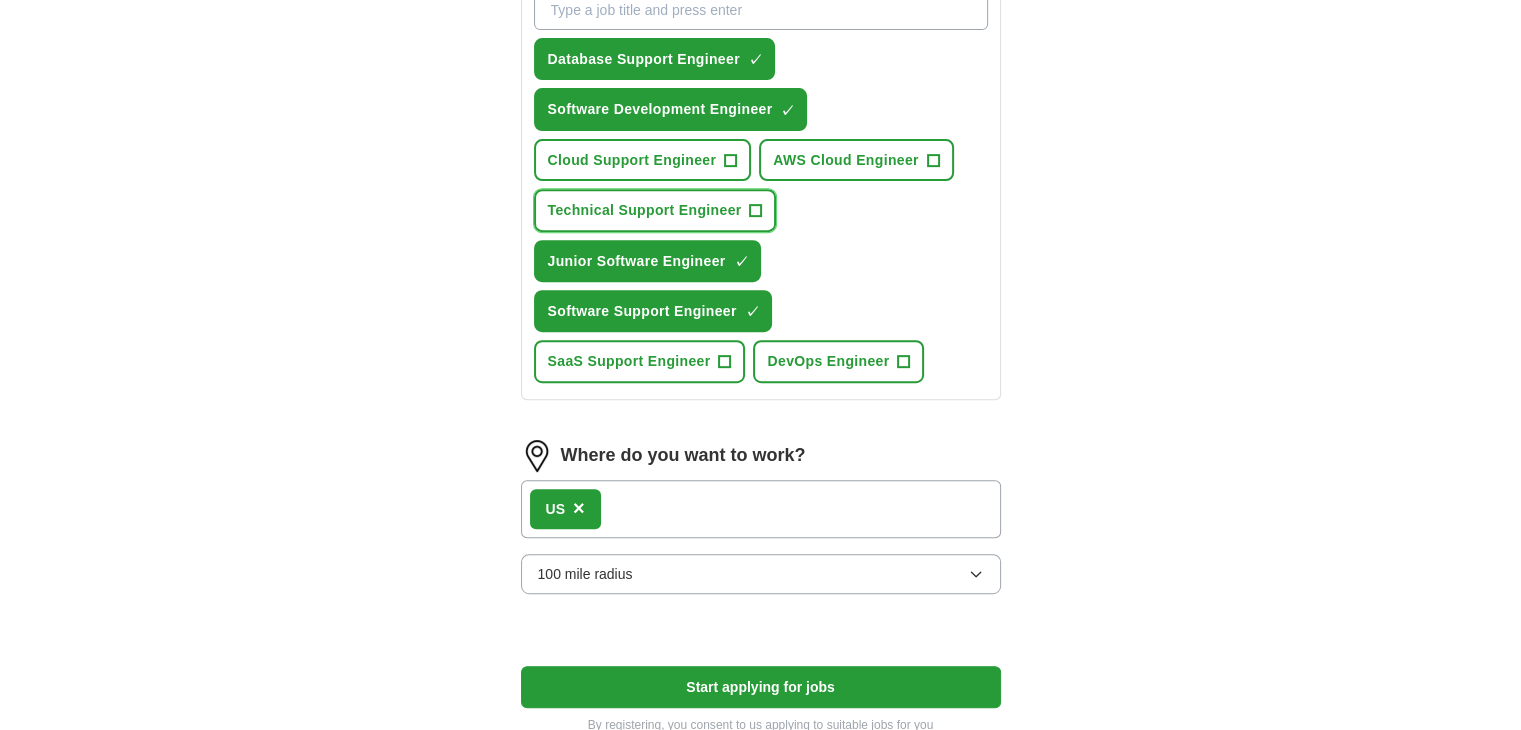 click on "Technical Support Engineer" at bounding box center (645, 210) 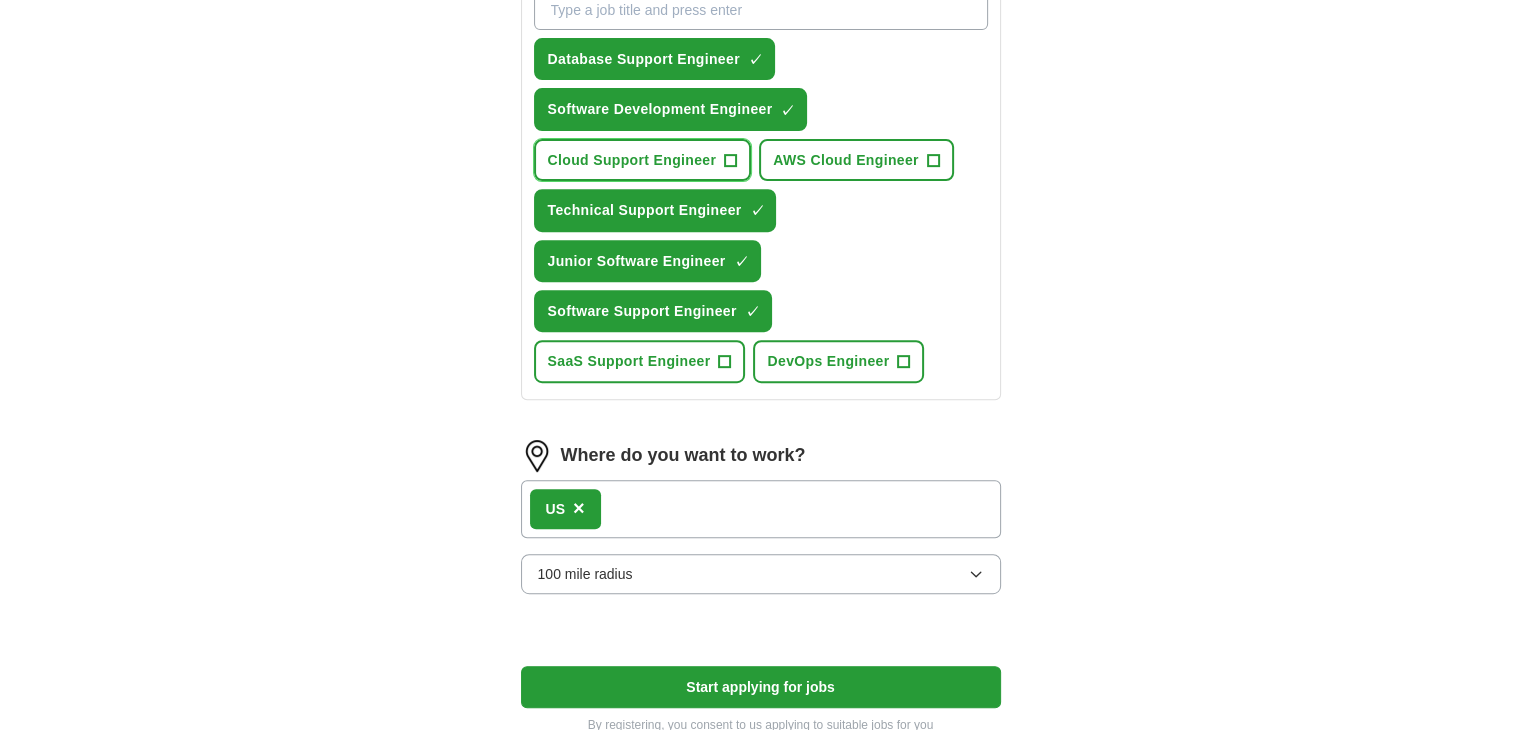 click on "Cloud Support Engineer" at bounding box center [632, 160] 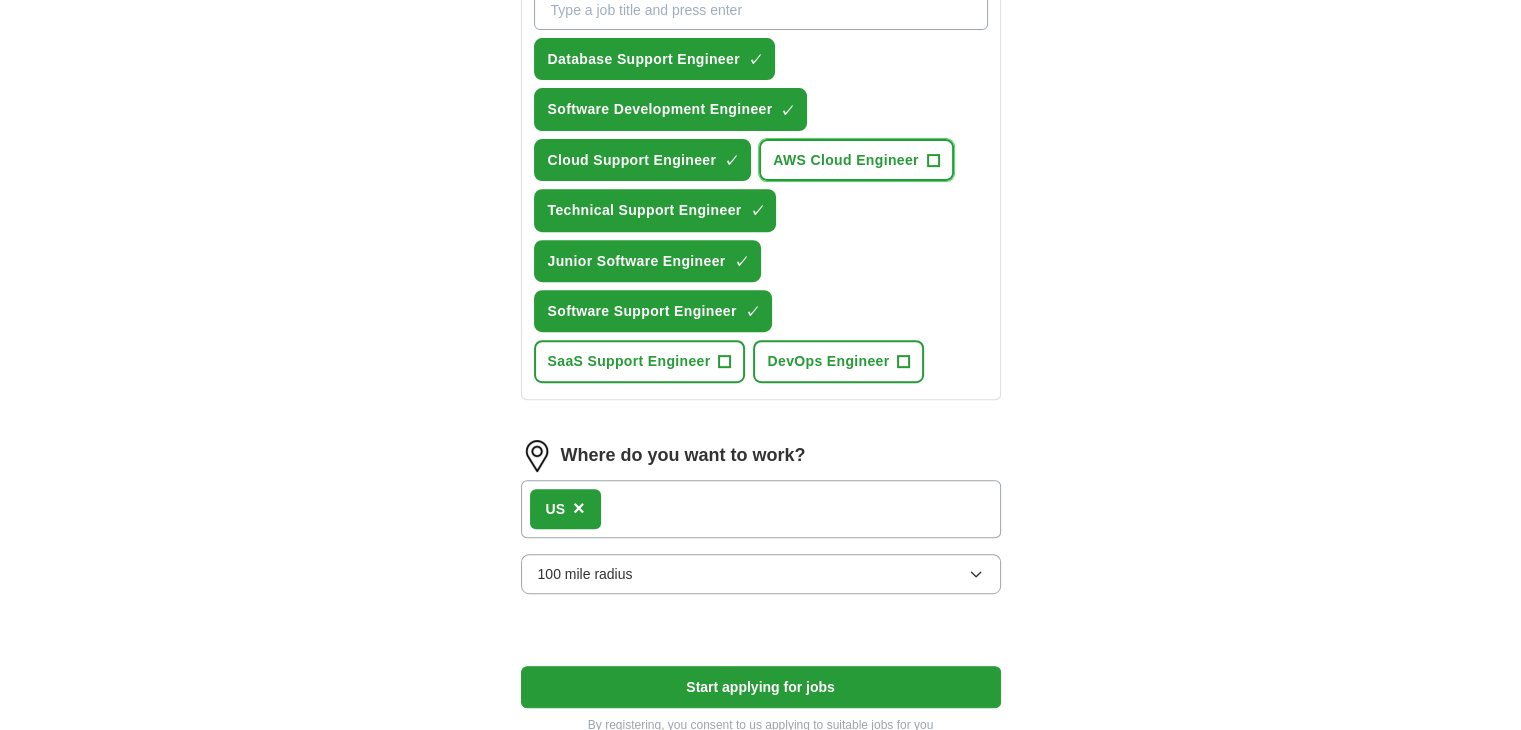 click on "AWS Cloud Engineer +" at bounding box center (856, 160) 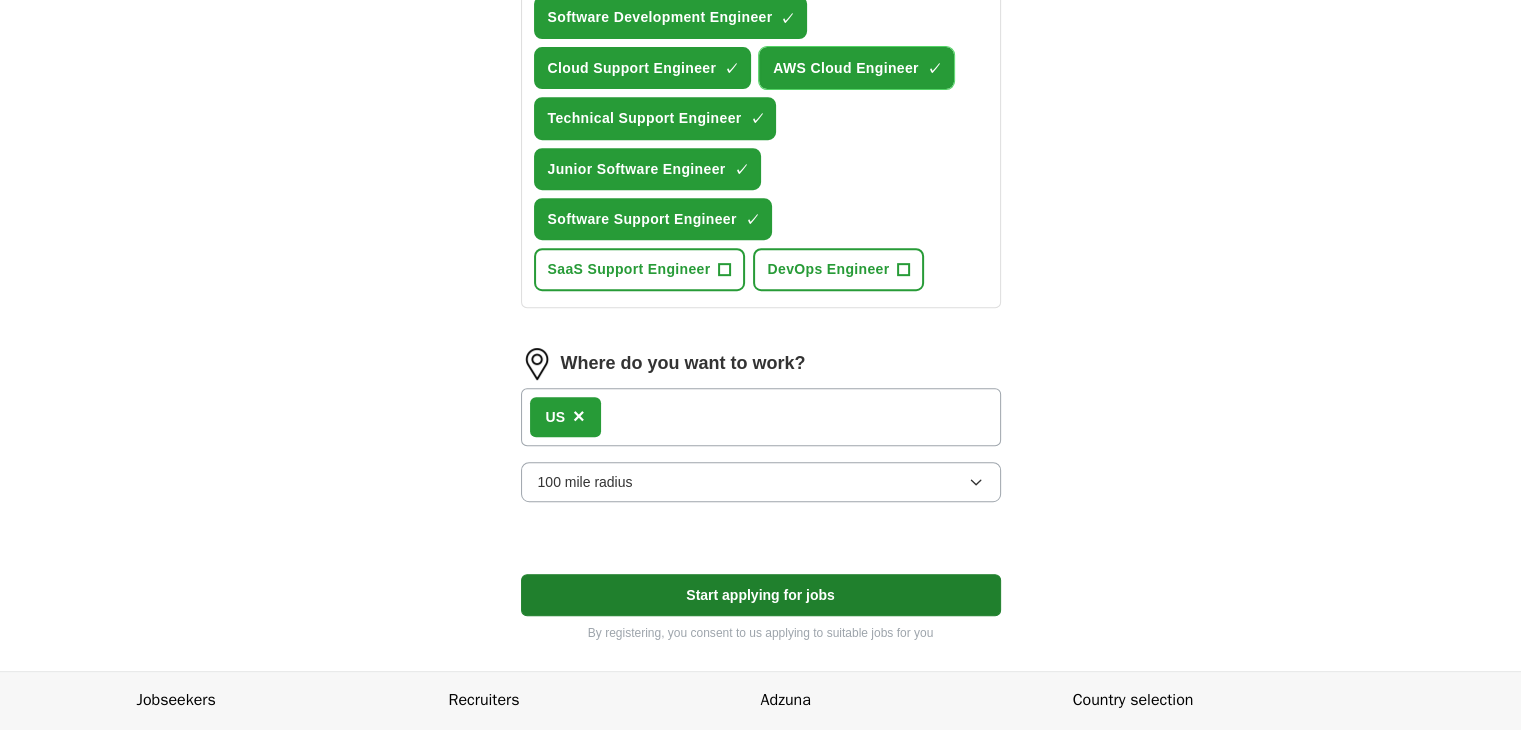 scroll, scrollTop: 996, scrollLeft: 0, axis: vertical 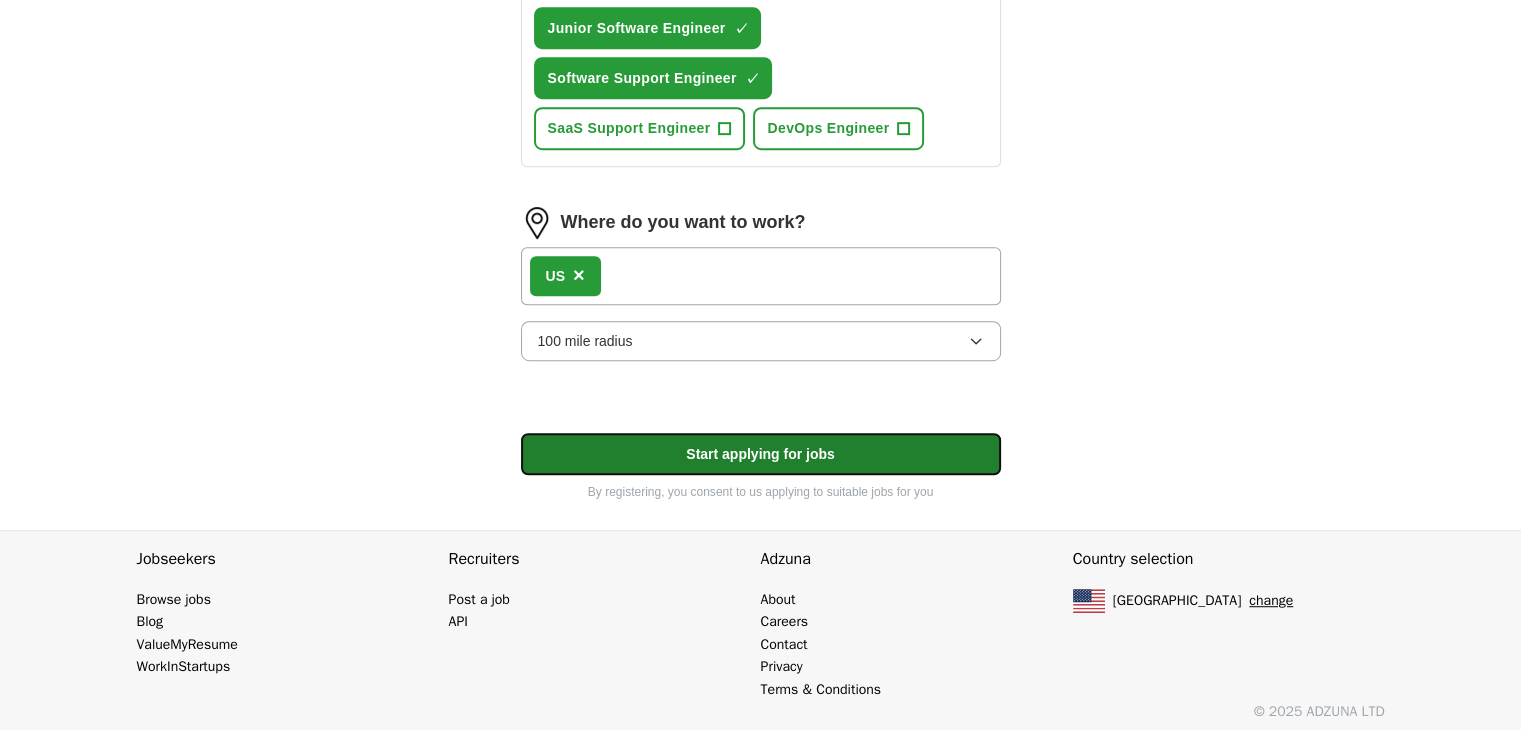click on "Start applying for jobs" at bounding box center [761, 454] 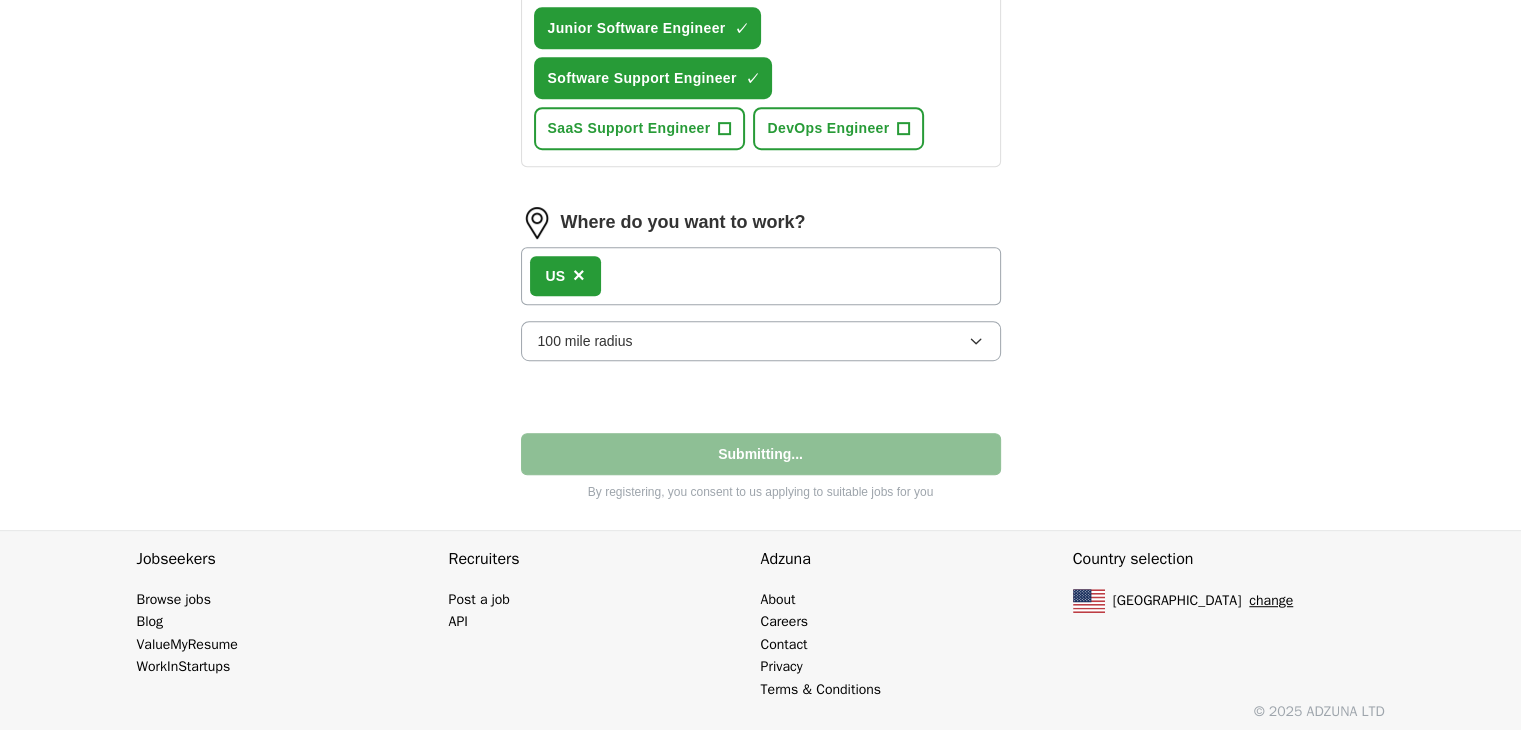 select on "**" 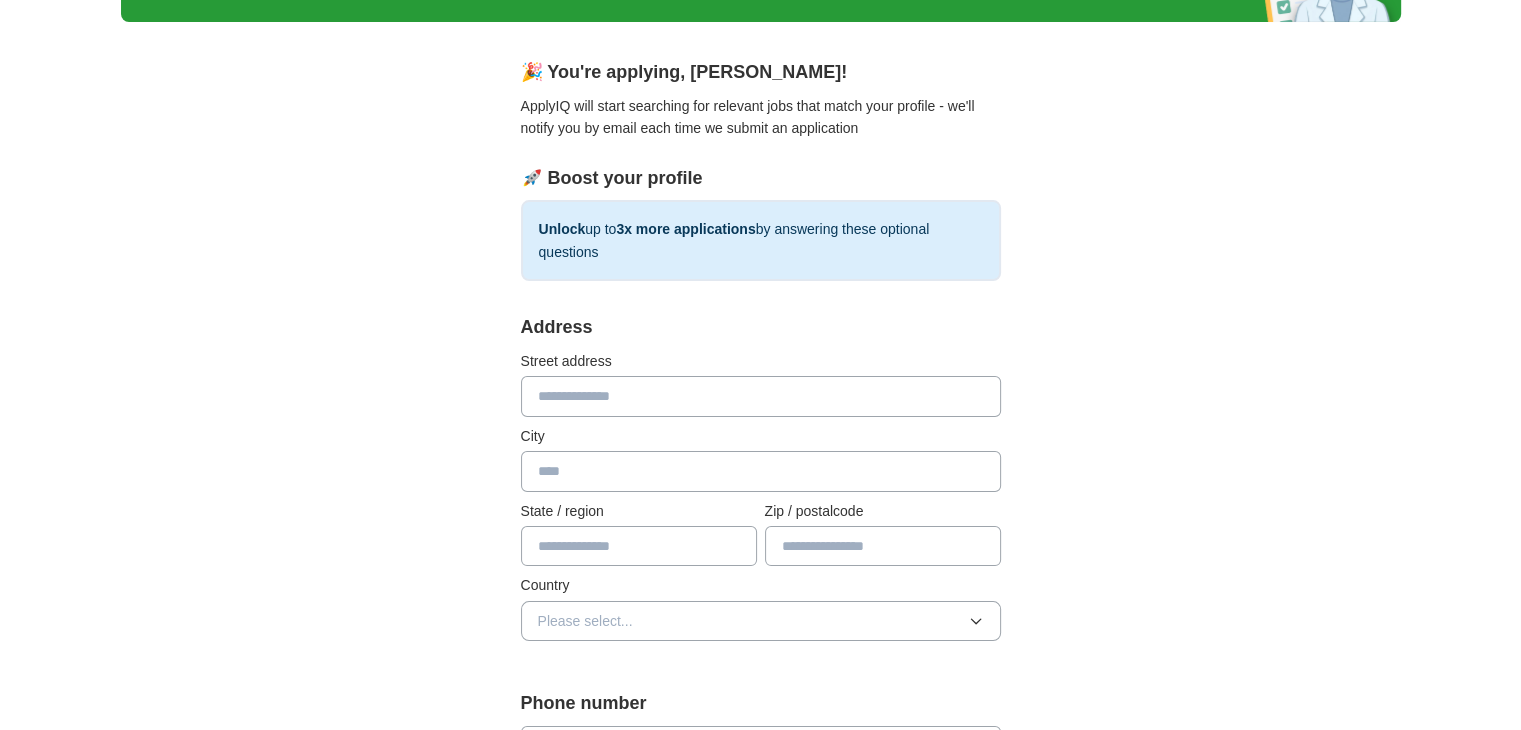 scroll, scrollTop: 136, scrollLeft: 0, axis: vertical 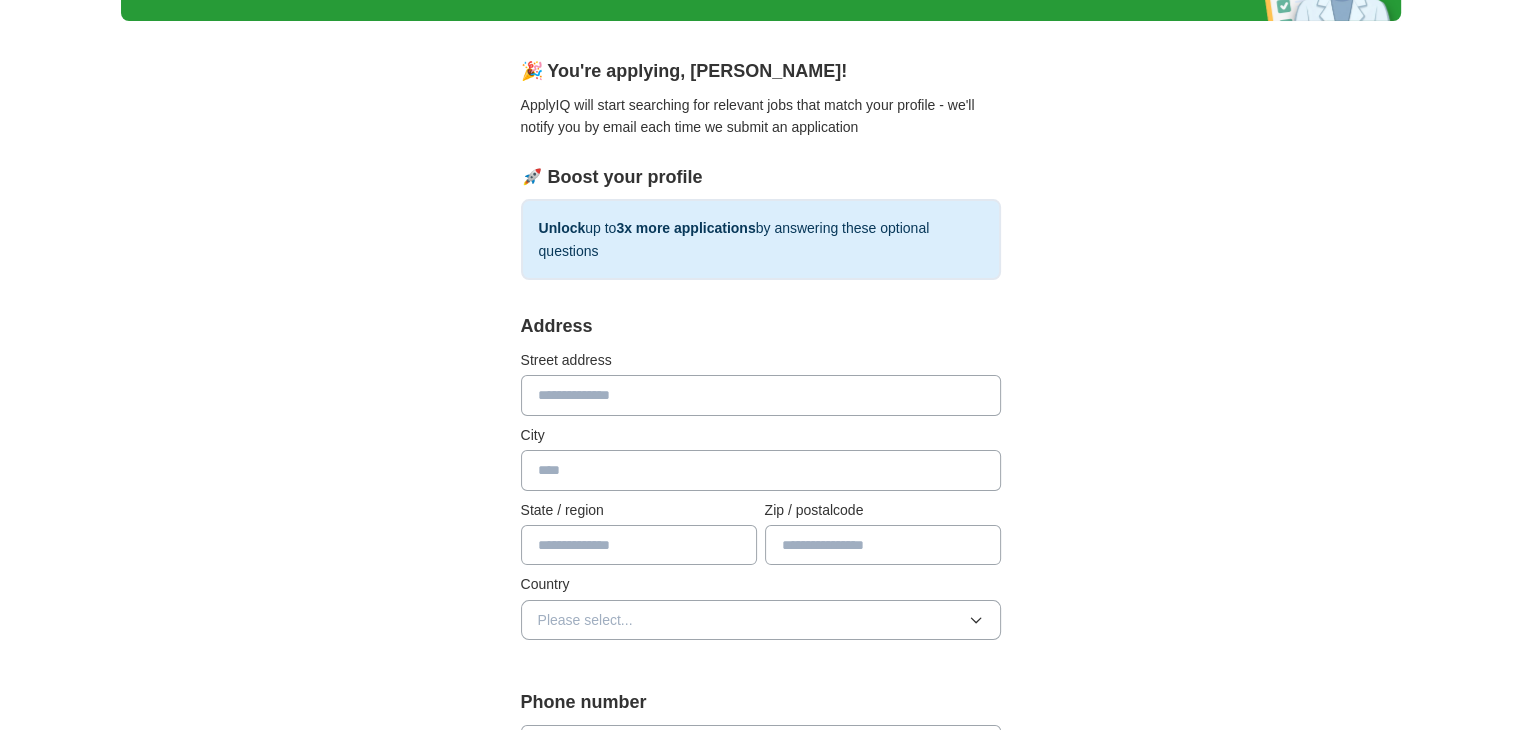click on "Address Street address City State / region Zip / postalcode Country Please select..." at bounding box center [761, 488] 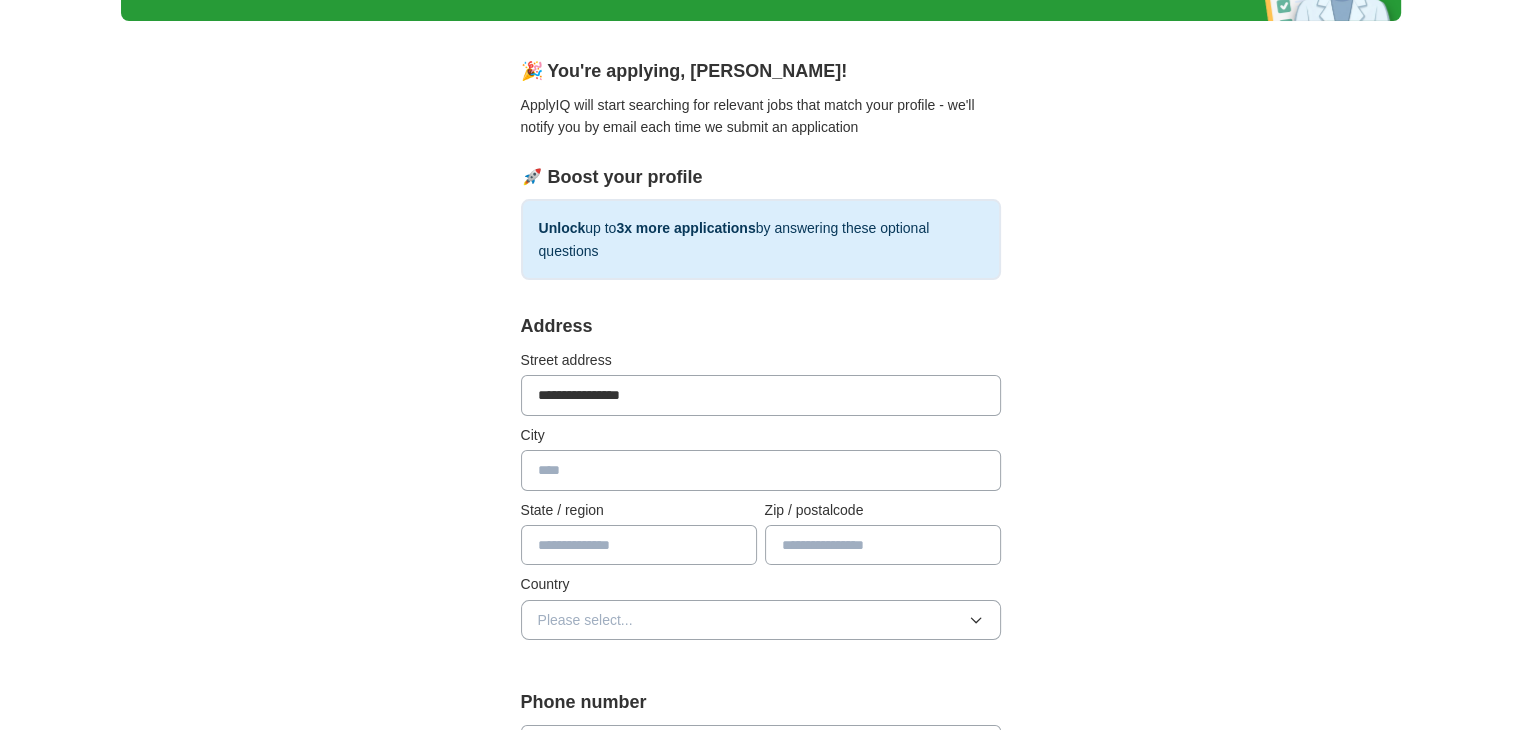 type on "******" 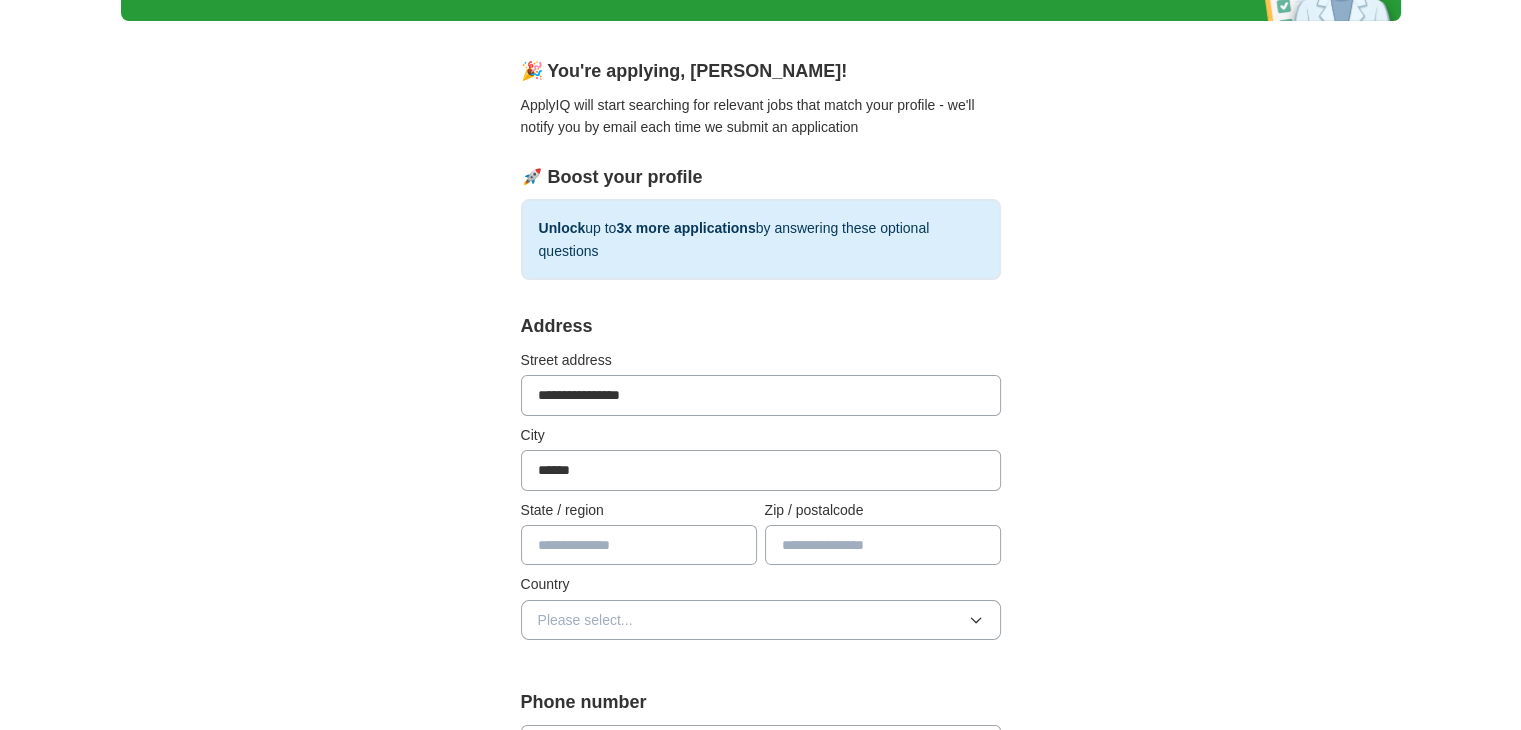 type on "**" 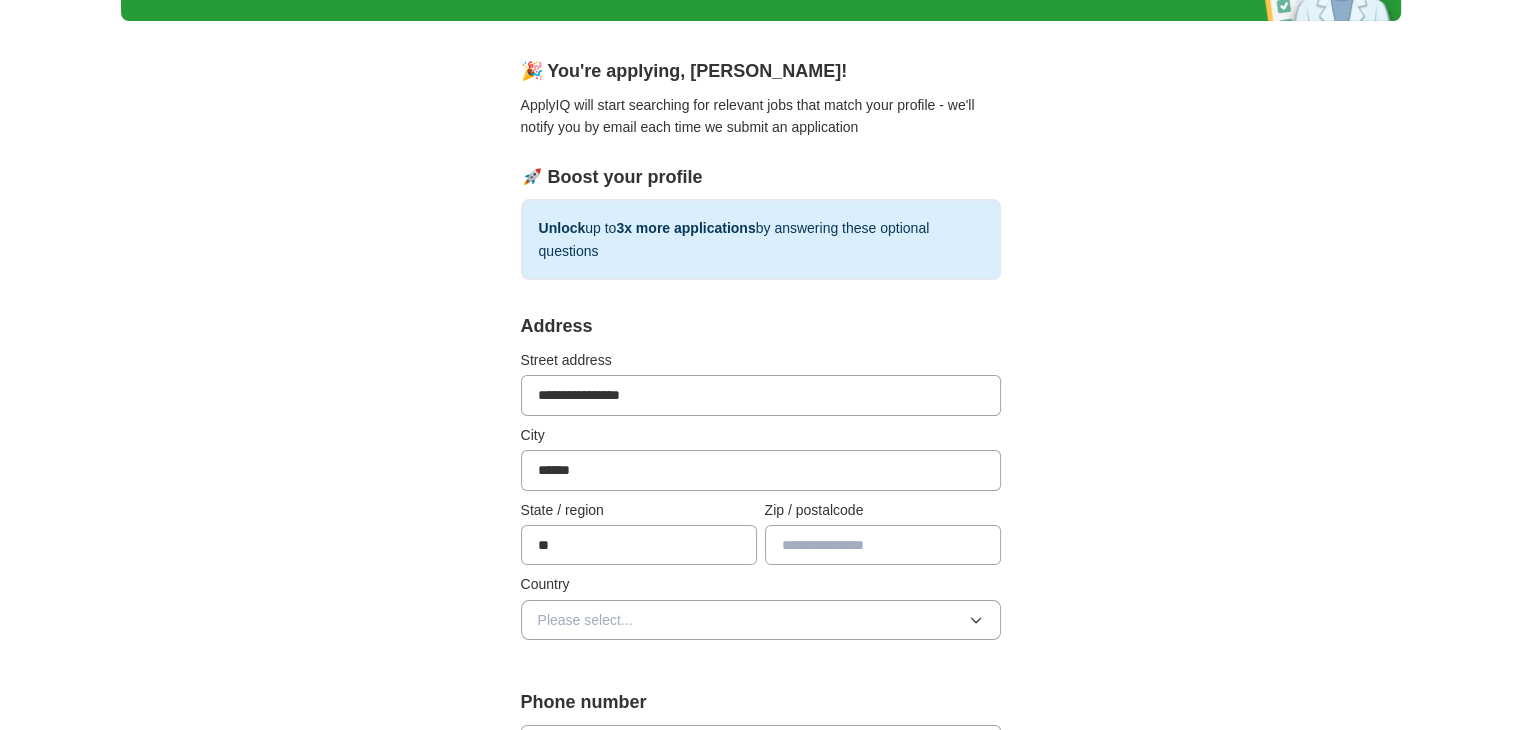 type on "*****" 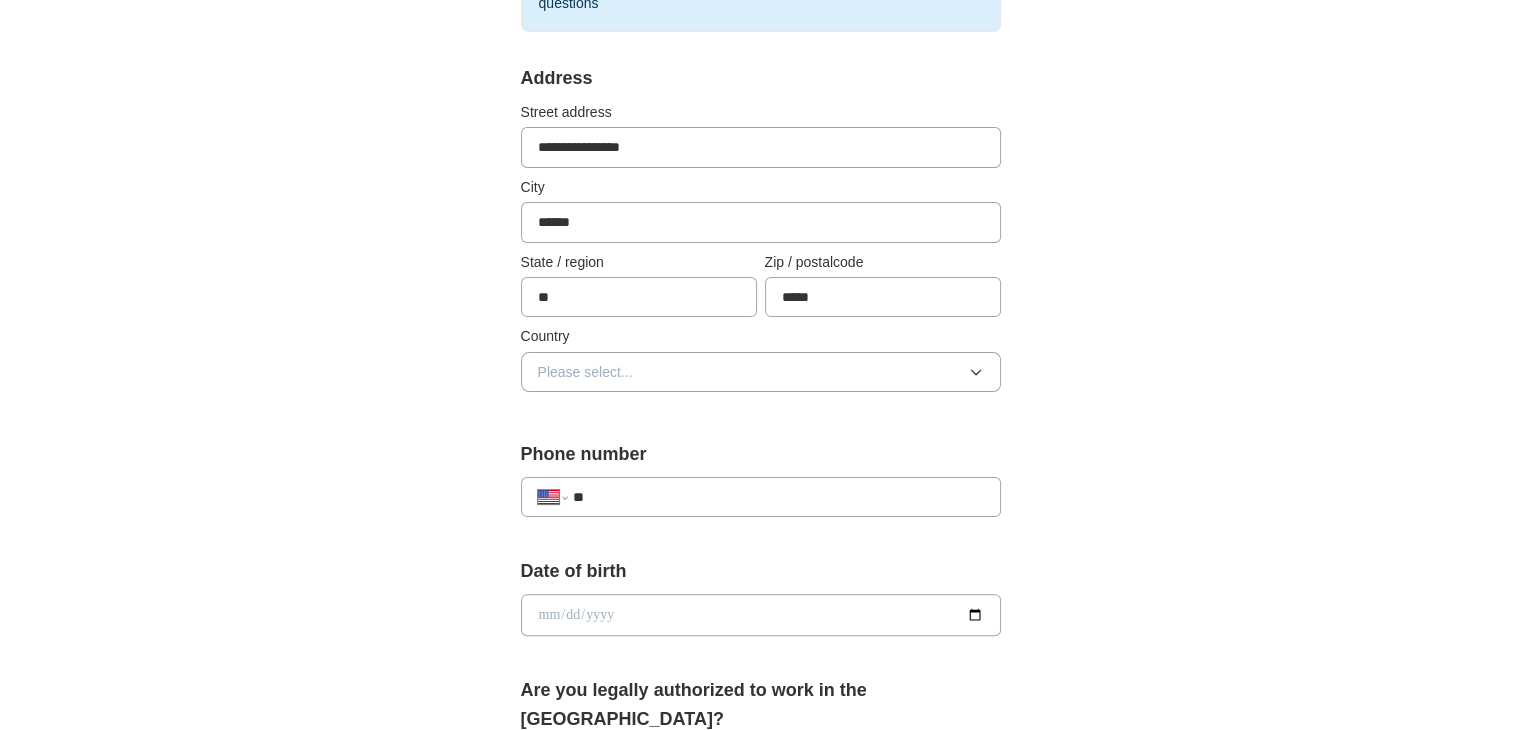 scroll, scrollTop: 388, scrollLeft: 0, axis: vertical 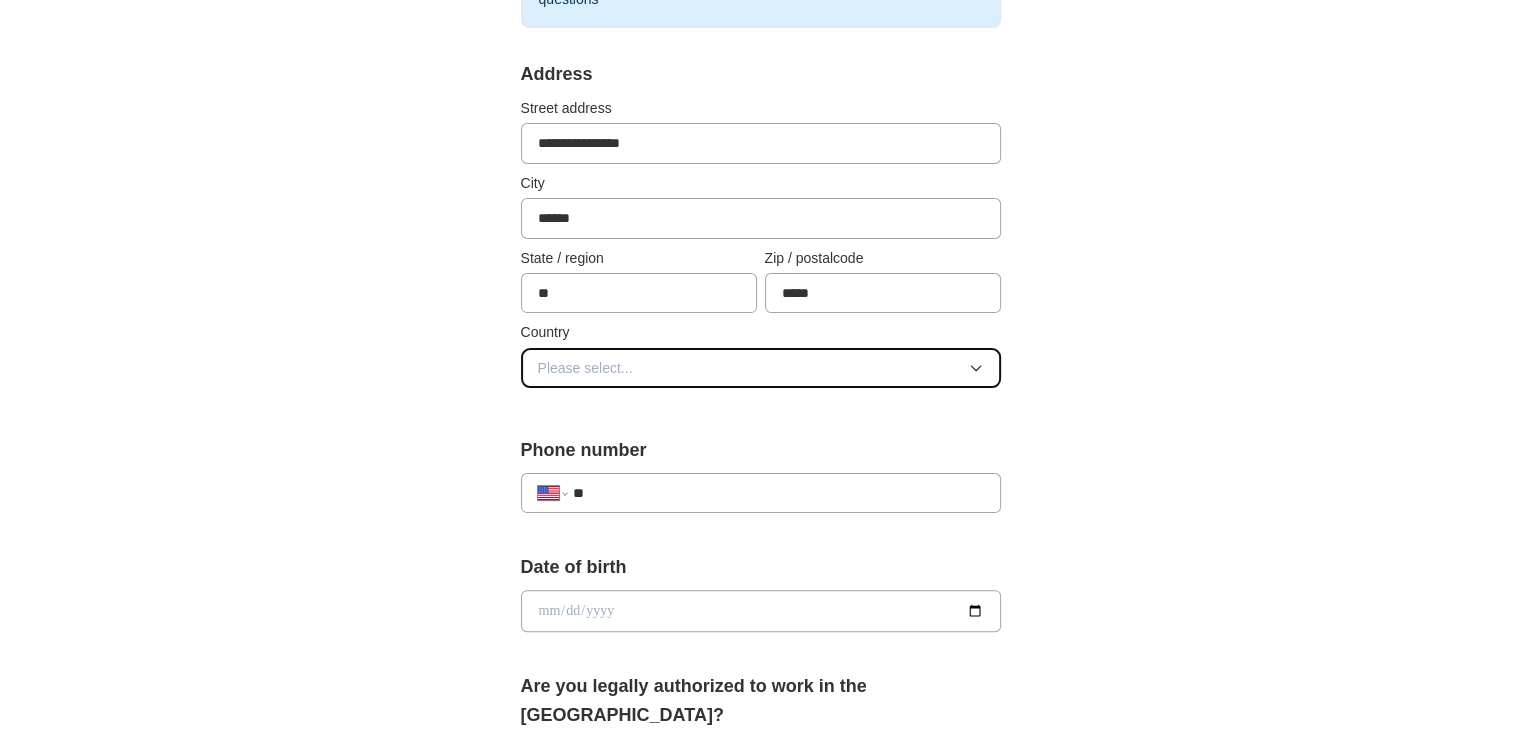 click on "Please select..." at bounding box center (585, 368) 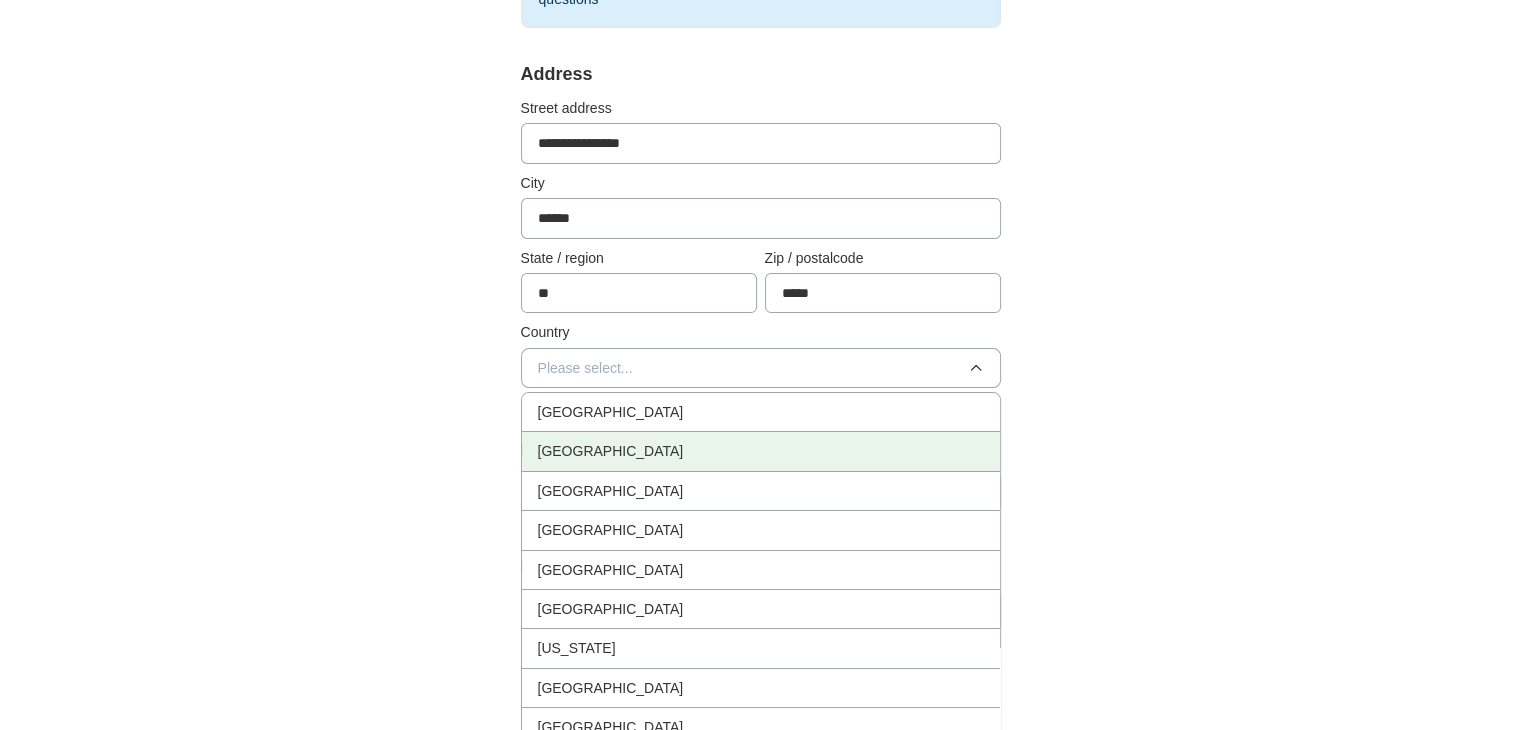 click on "[GEOGRAPHIC_DATA]" at bounding box center [611, 451] 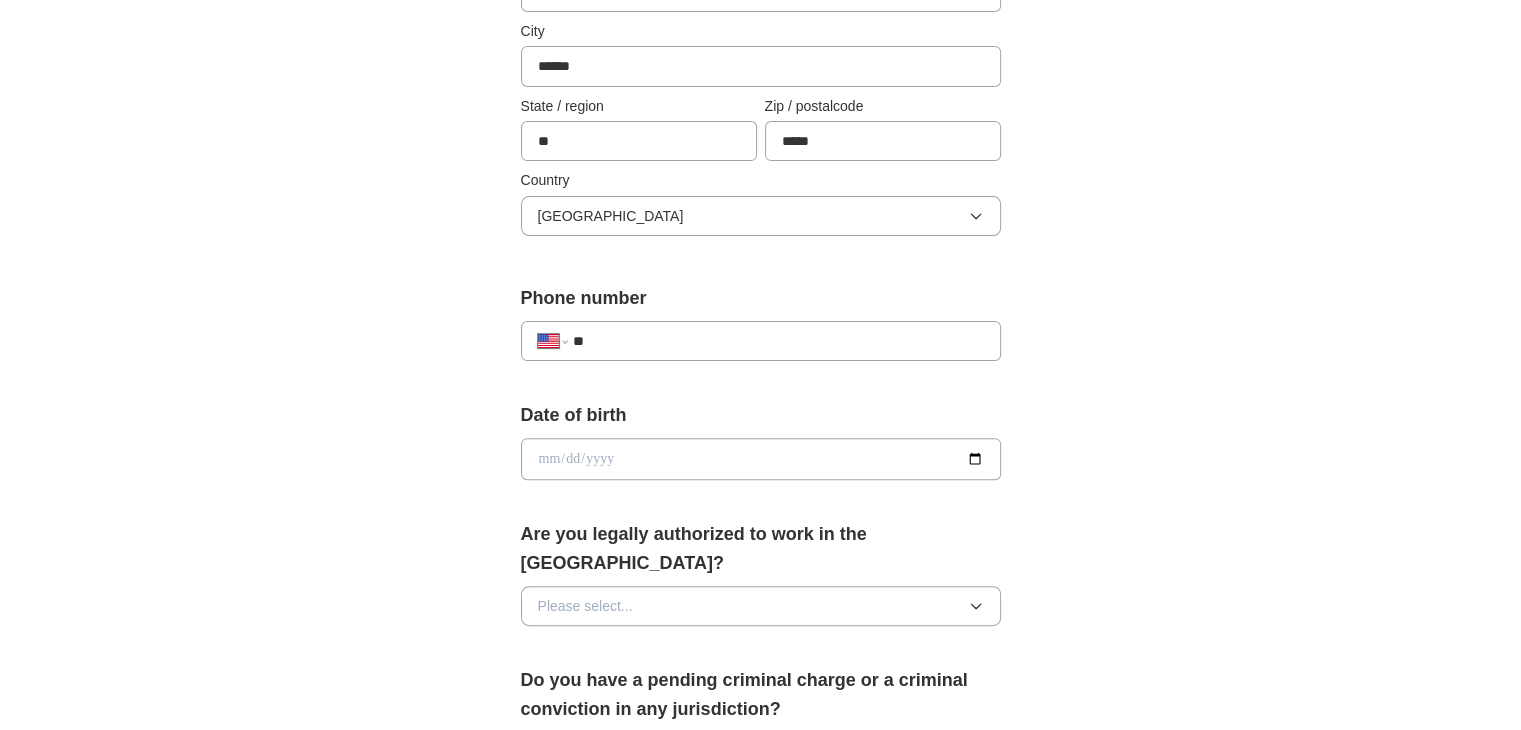 scroll, scrollTop: 550, scrollLeft: 0, axis: vertical 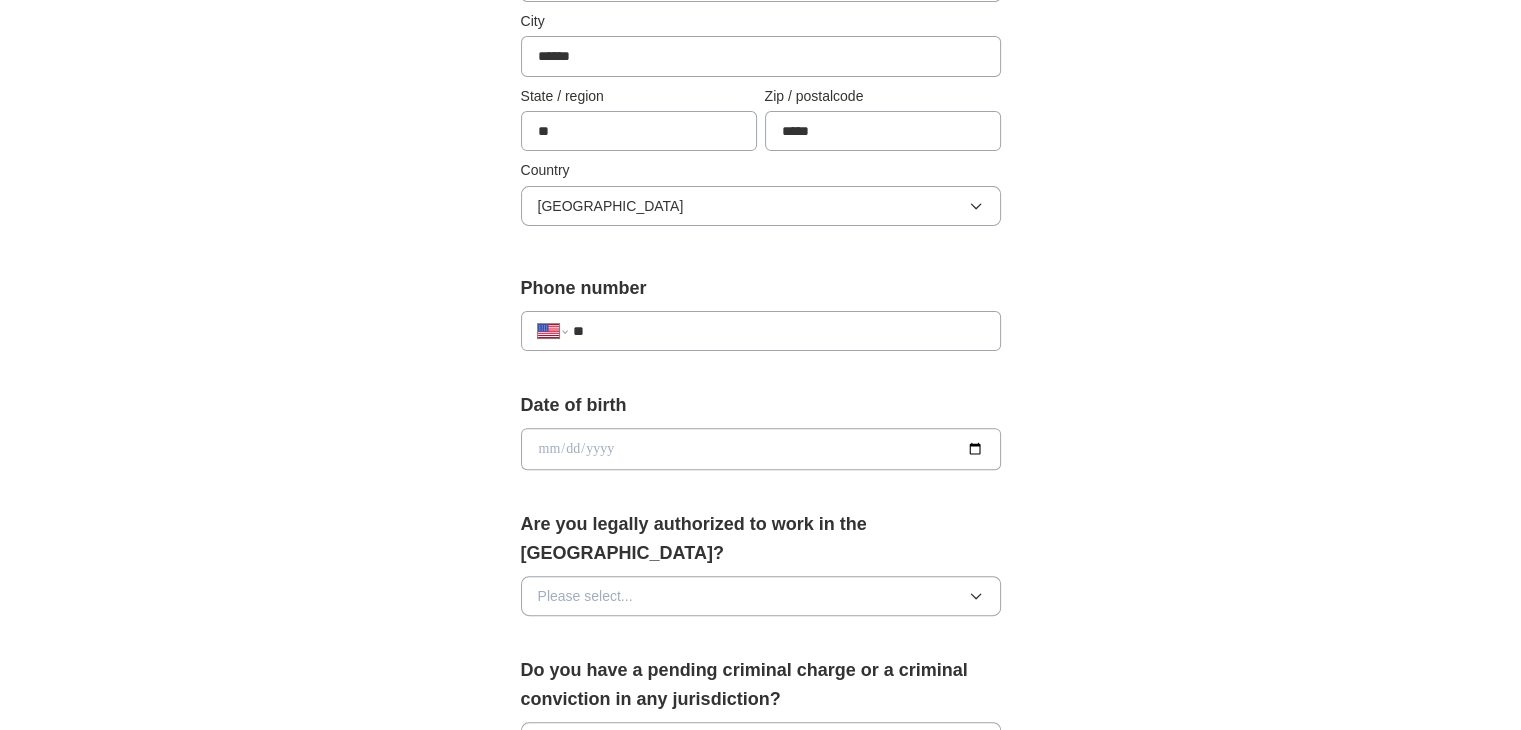 click on "**********" at bounding box center (761, 331) 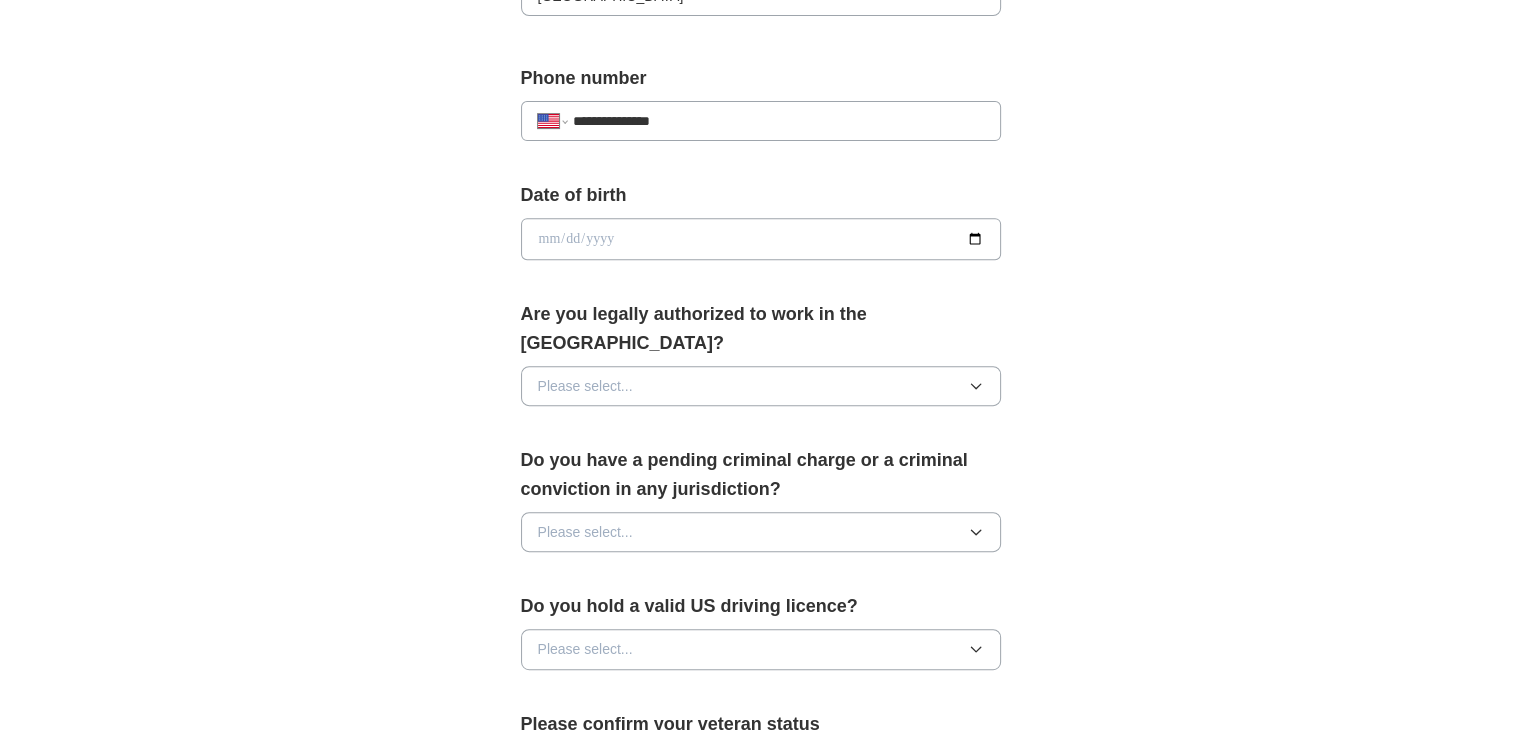scroll, scrollTop: 763, scrollLeft: 0, axis: vertical 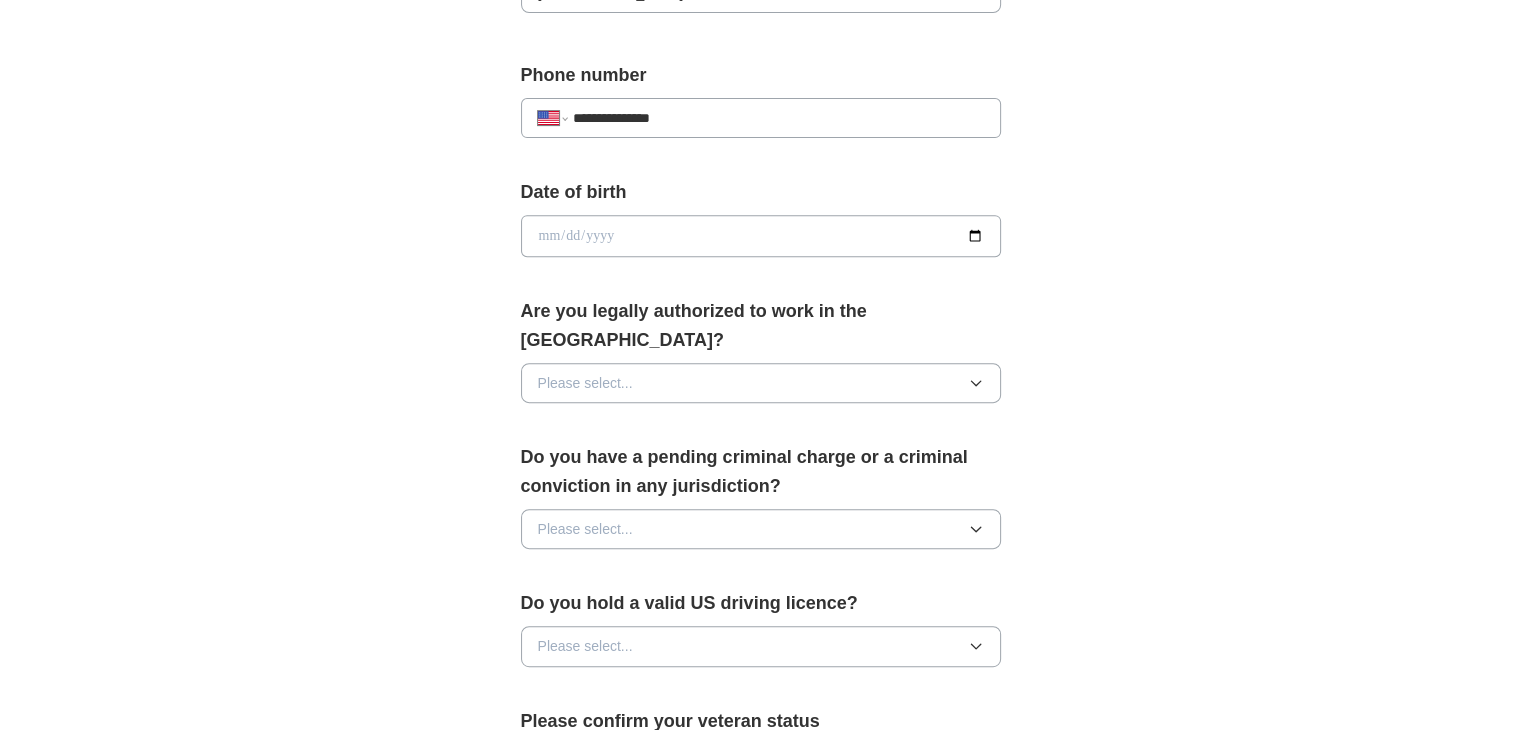 type on "**********" 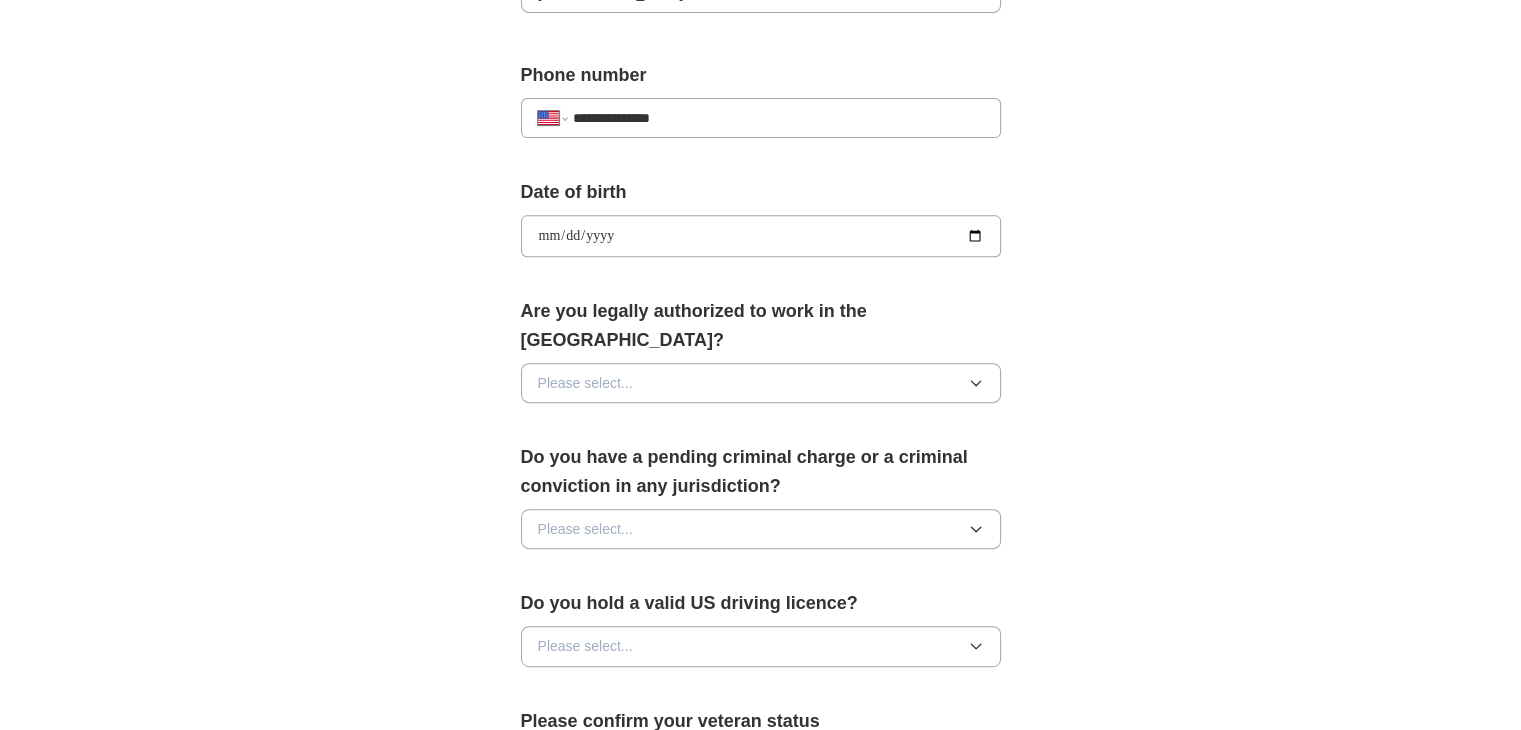 type on "**********" 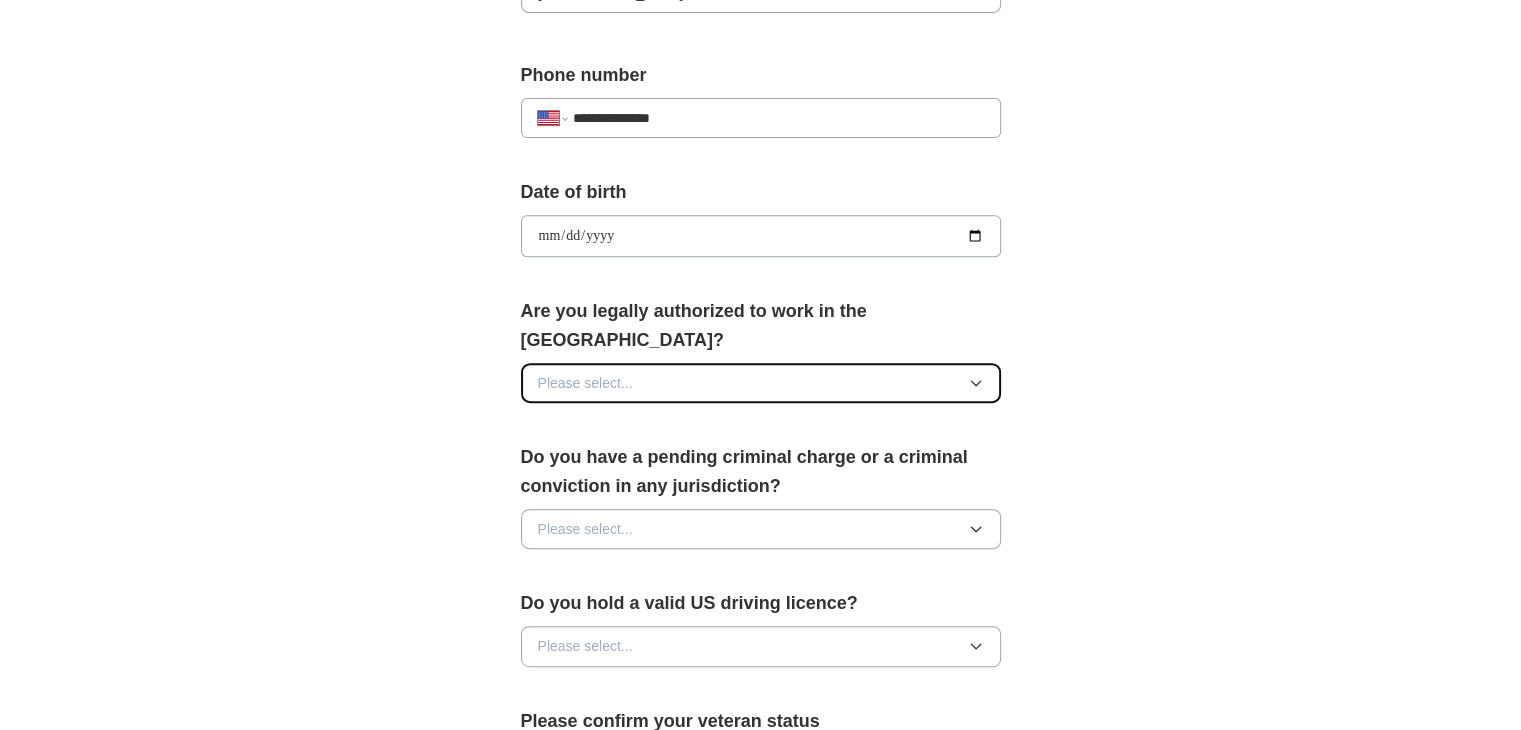 click 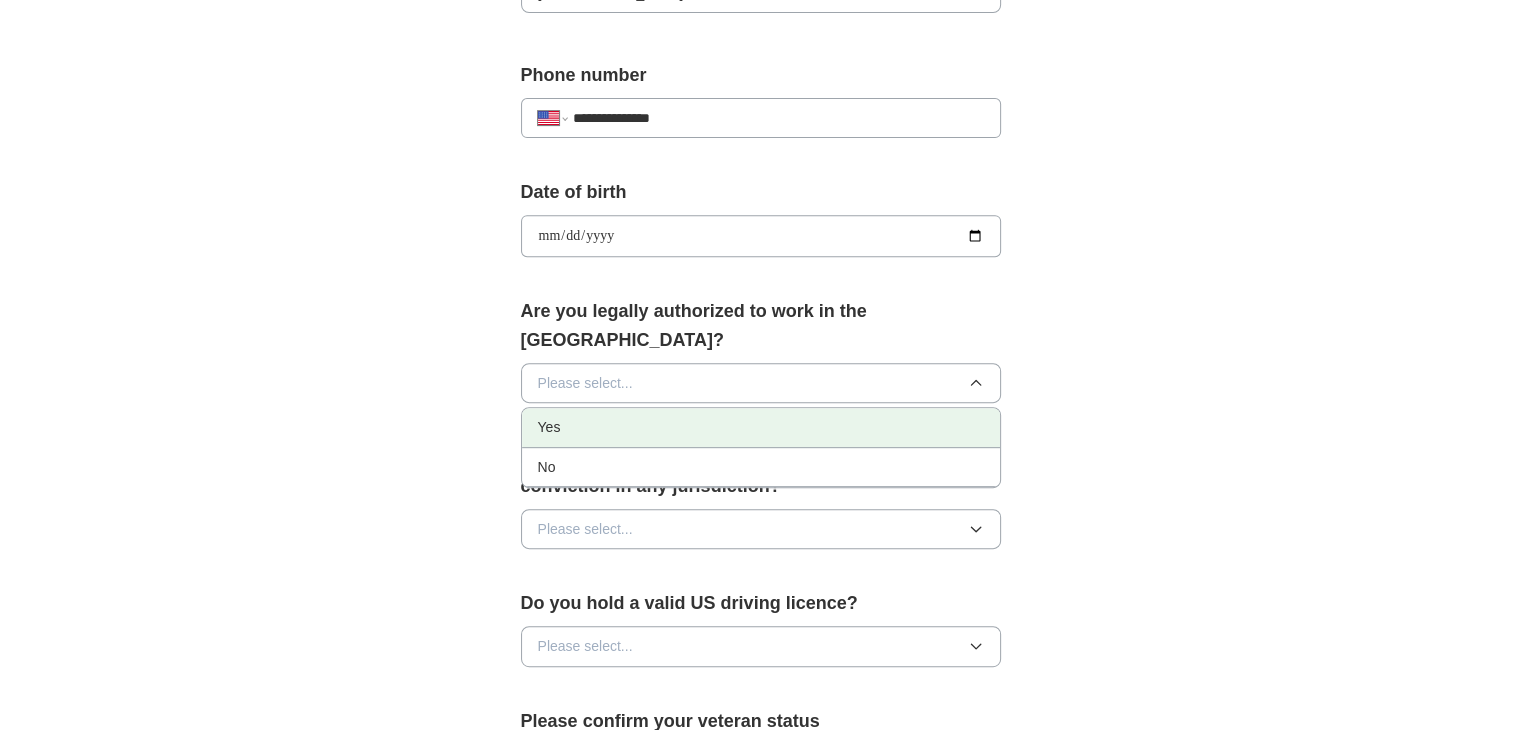 click on "Yes" at bounding box center (761, 427) 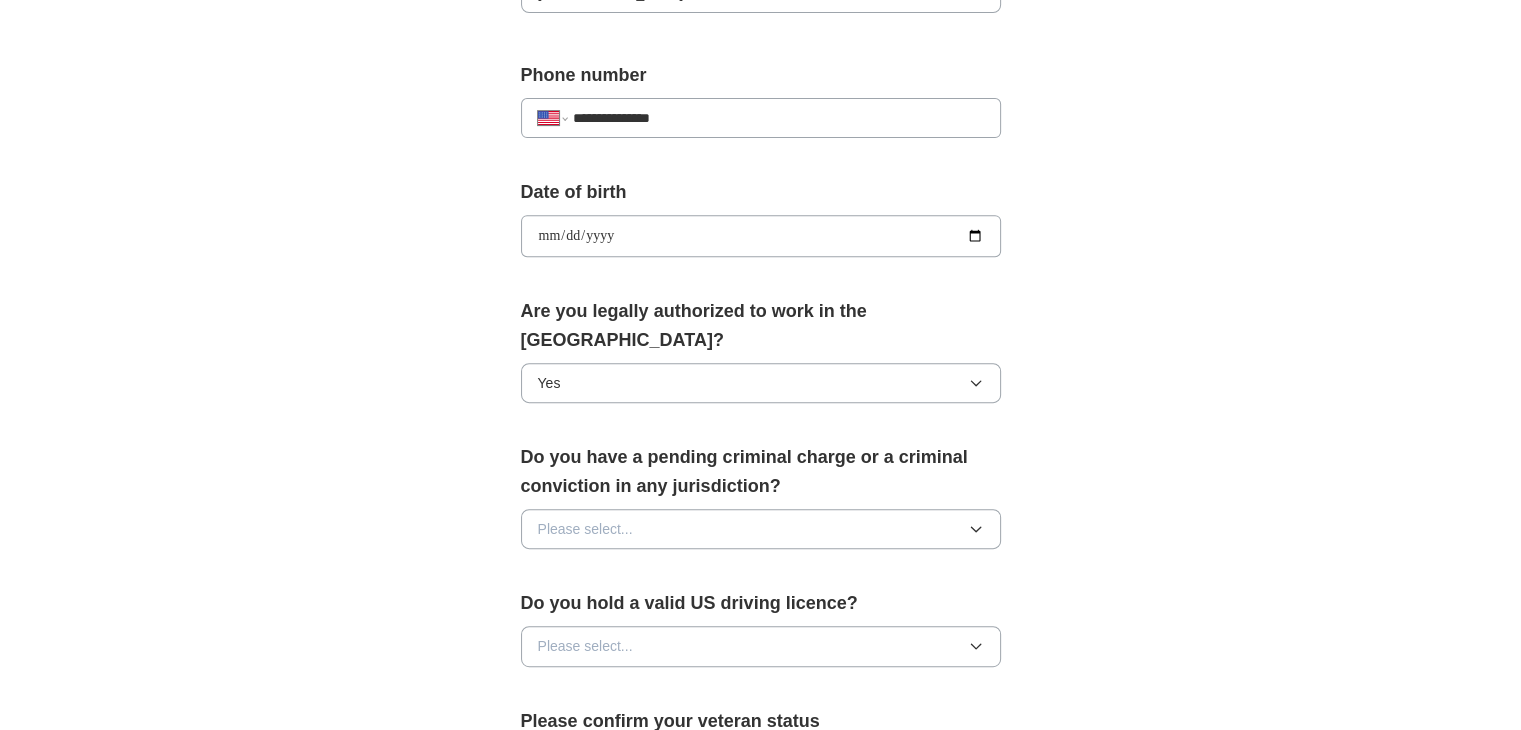 scroll, scrollTop: 860, scrollLeft: 0, axis: vertical 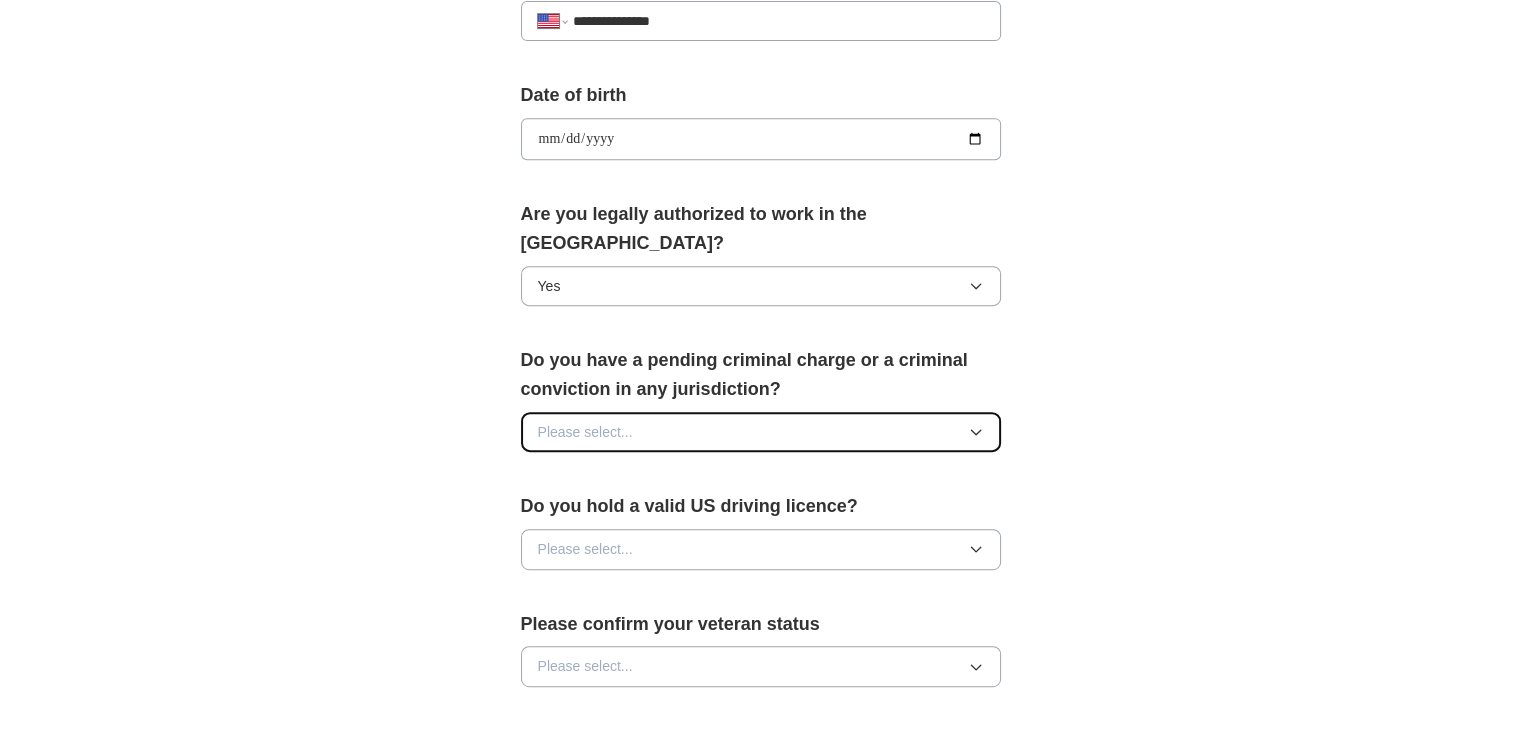 click on "Please select..." at bounding box center (761, 432) 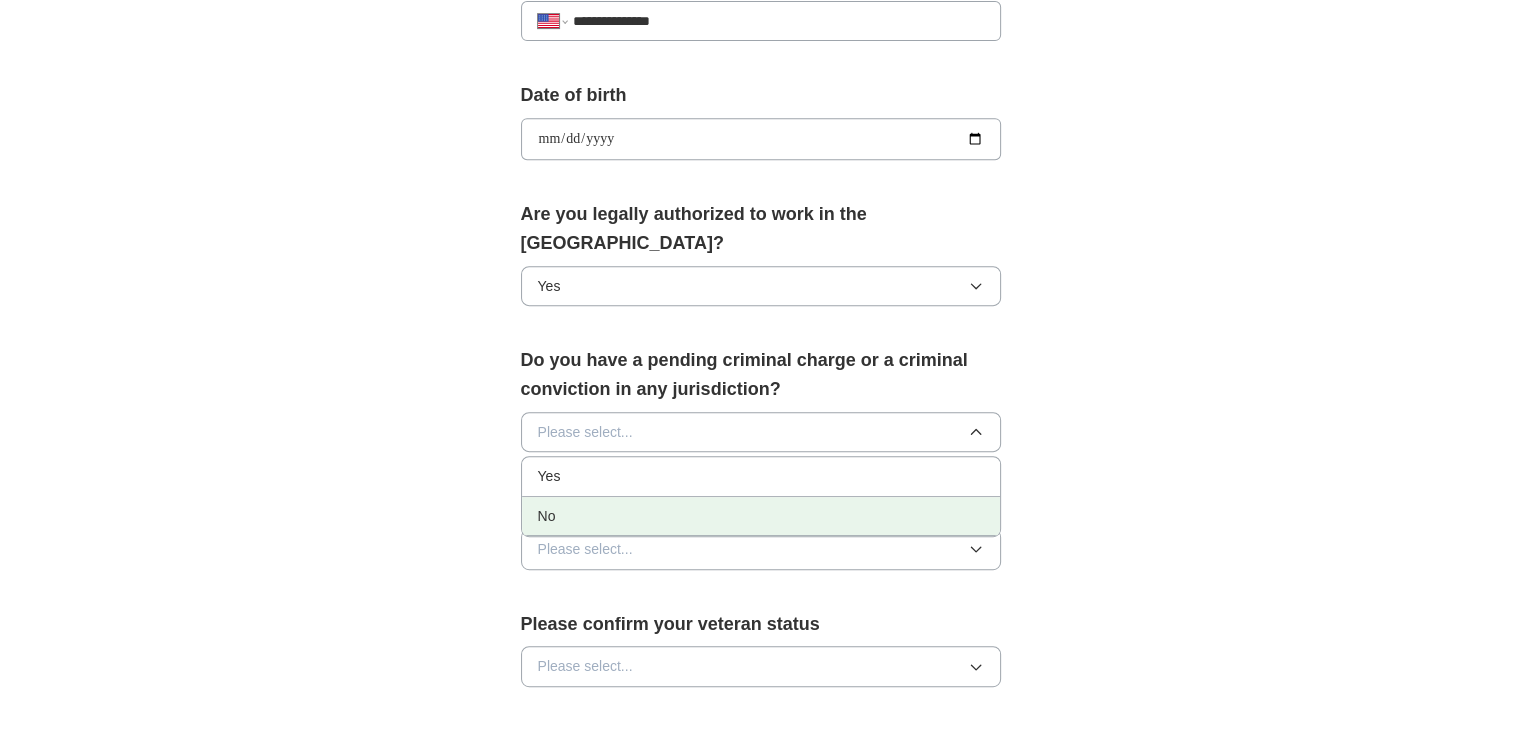 click on "No" at bounding box center (761, 516) 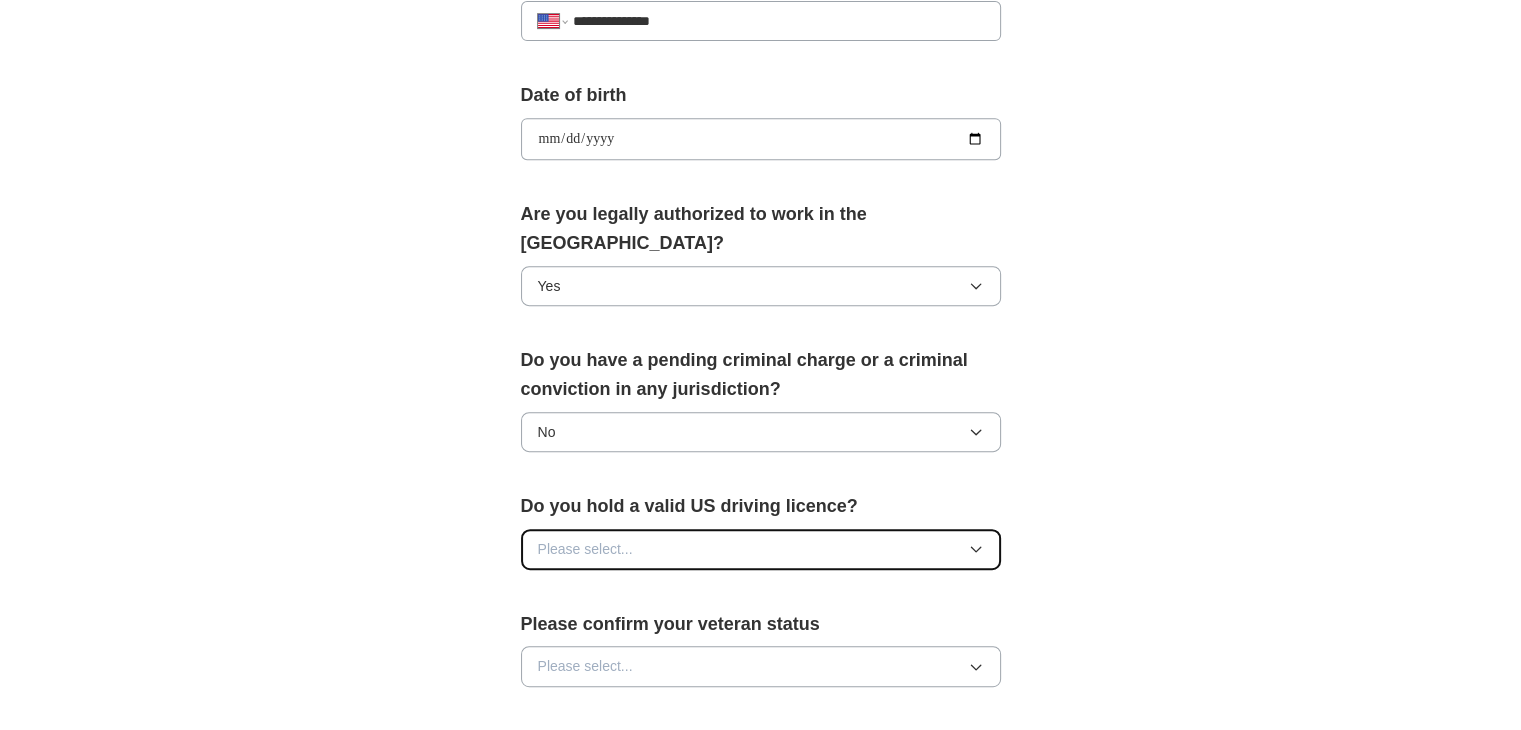 click on "Please select..." at bounding box center (585, 549) 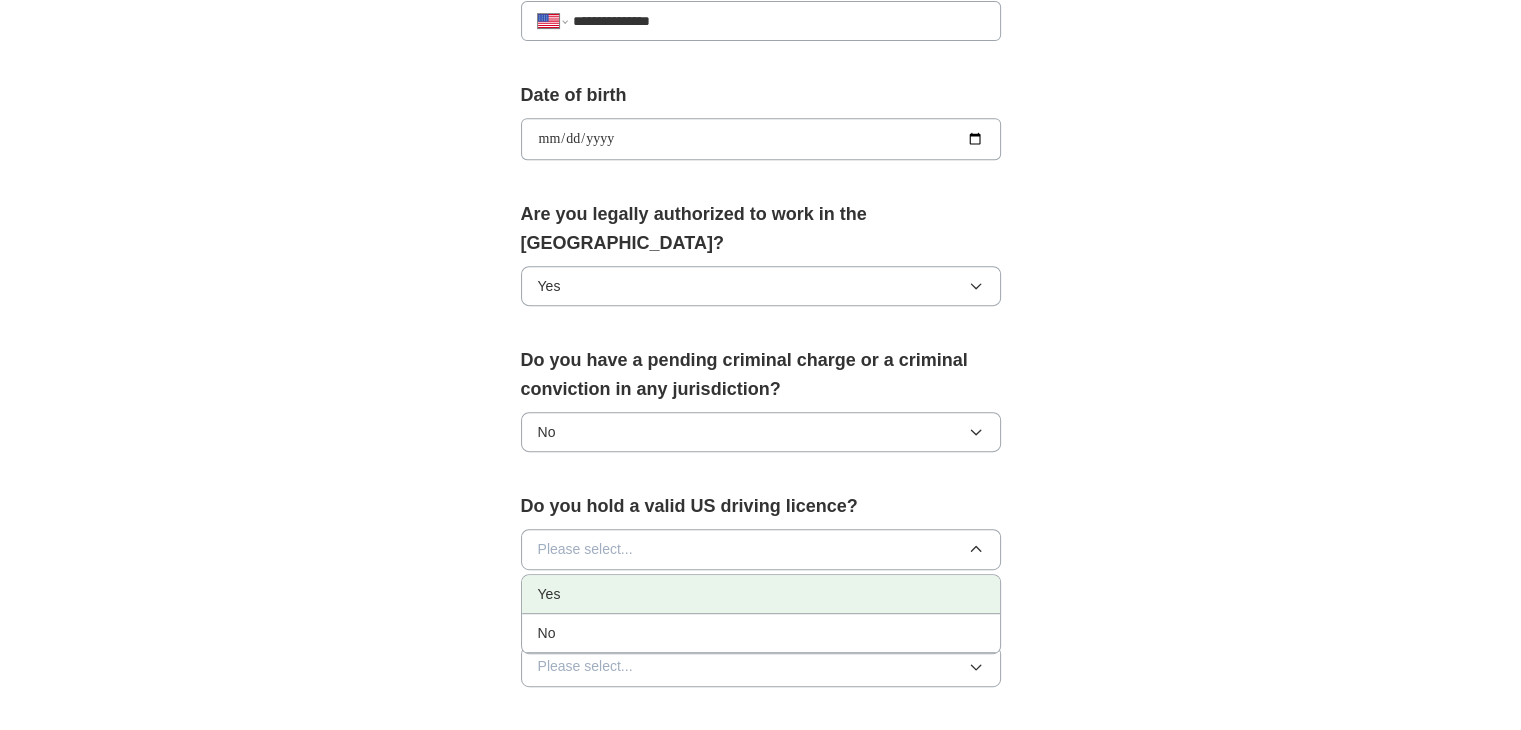 click on "Yes" at bounding box center (761, 594) 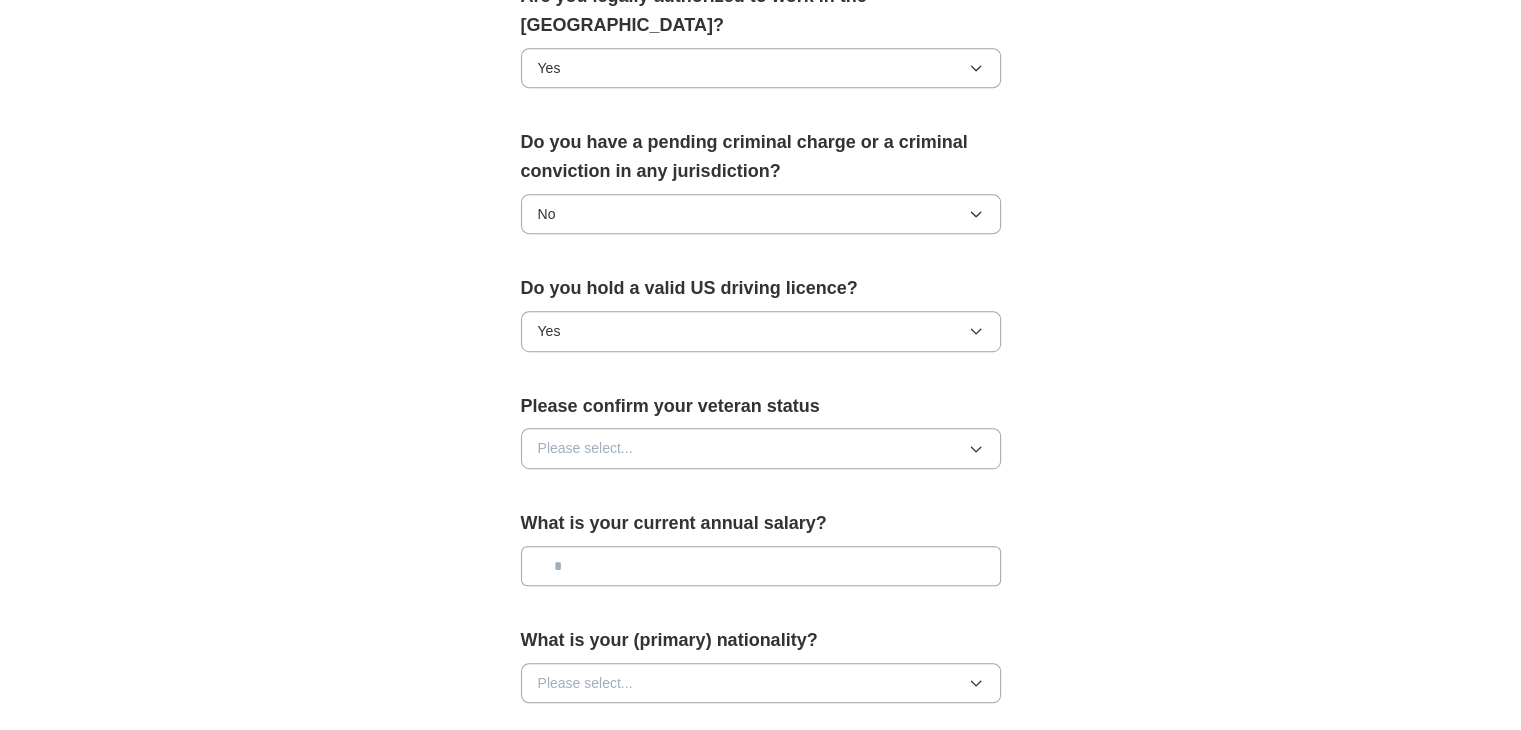 scroll, scrollTop: 1080, scrollLeft: 0, axis: vertical 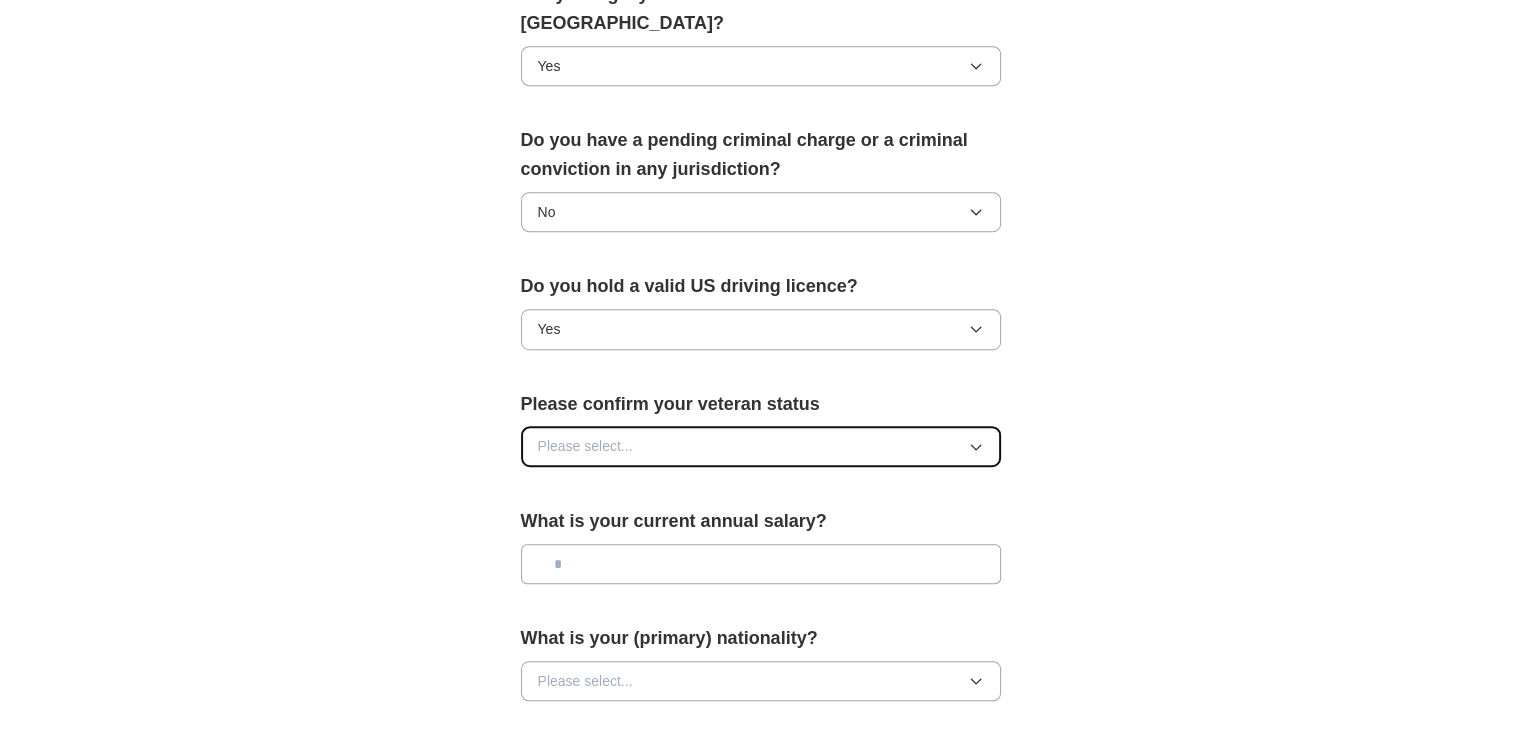 click on "Please select..." at bounding box center (585, 446) 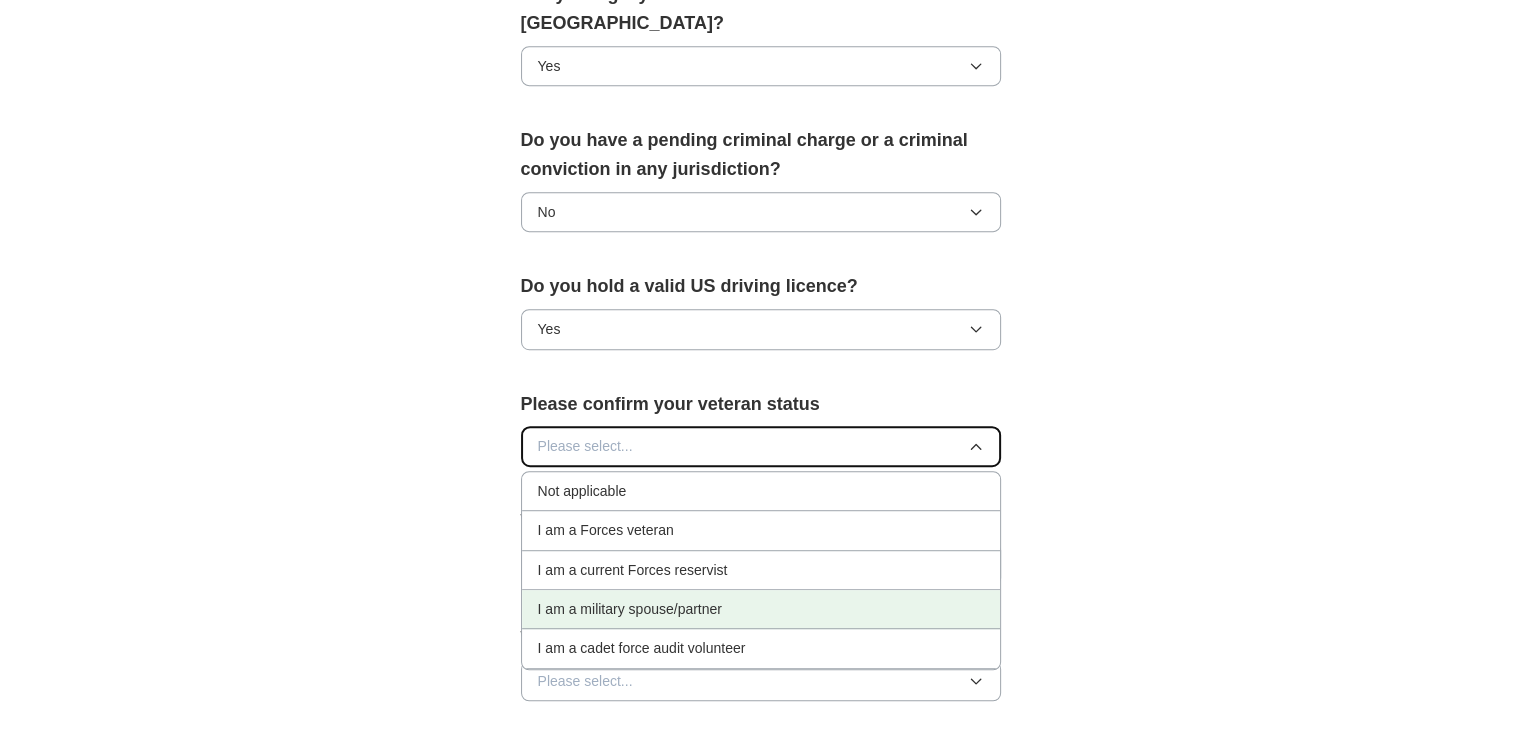 scroll, scrollTop: 1191, scrollLeft: 0, axis: vertical 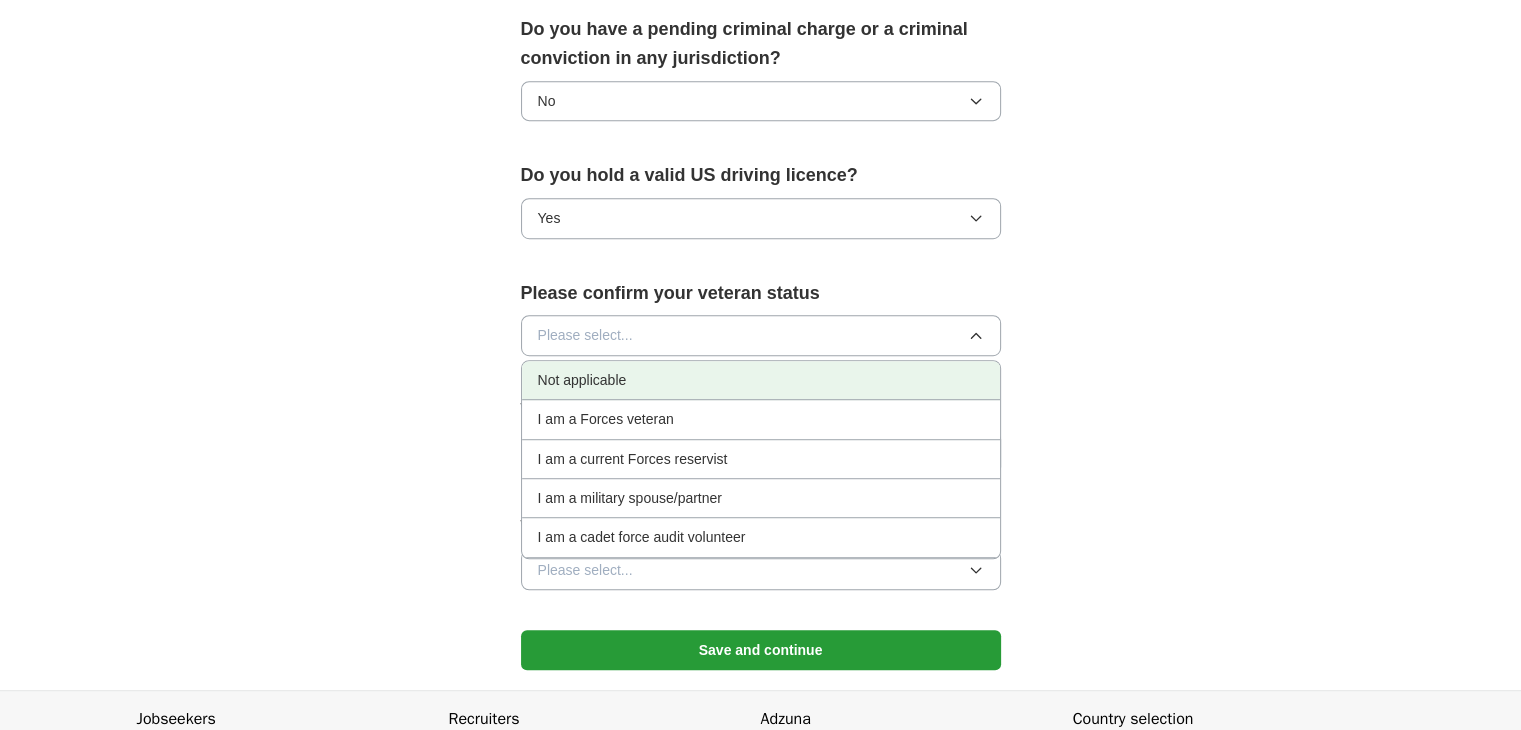 click on "Not applicable" at bounding box center [582, 380] 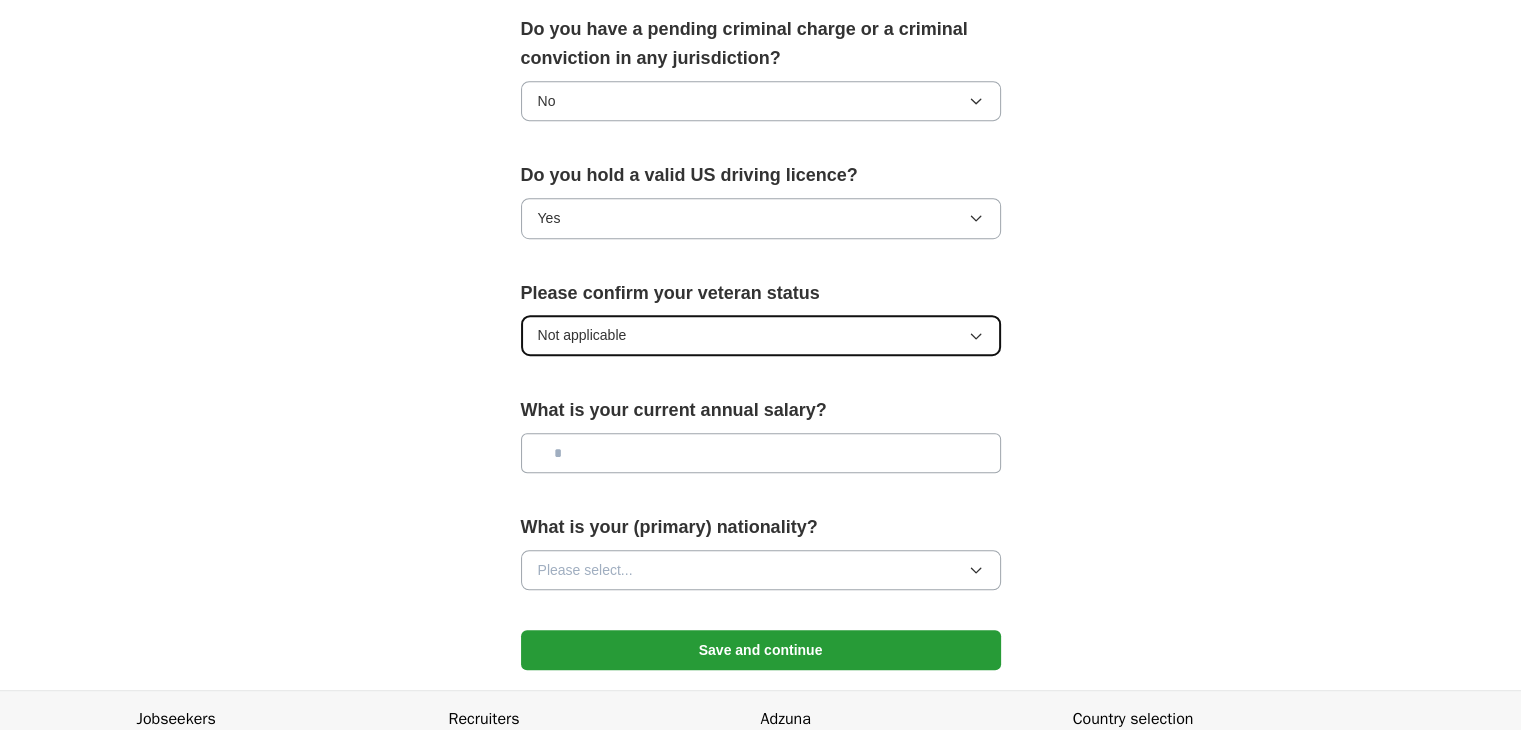 click on "Not applicable" at bounding box center (761, 335) 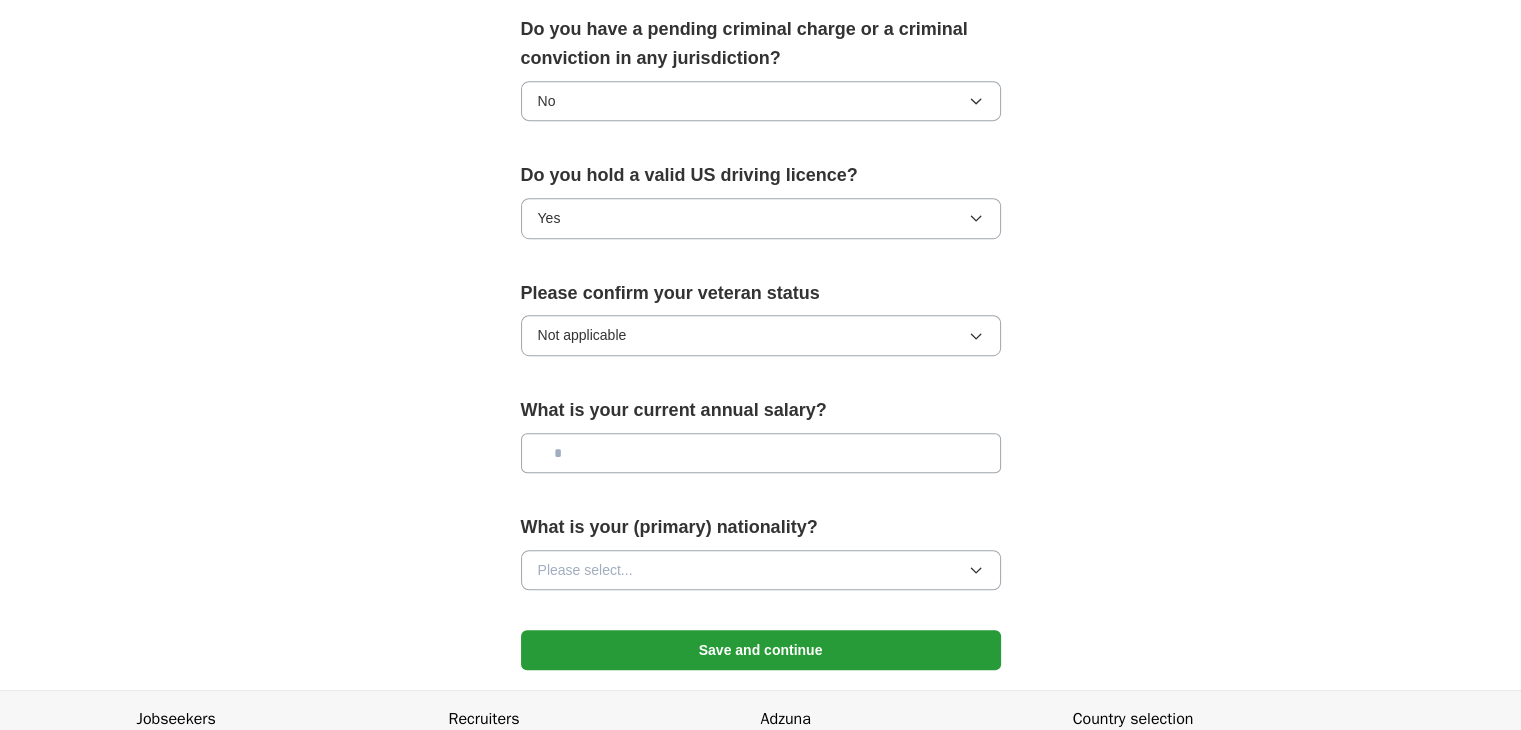 click on "**********" at bounding box center [761, -164] 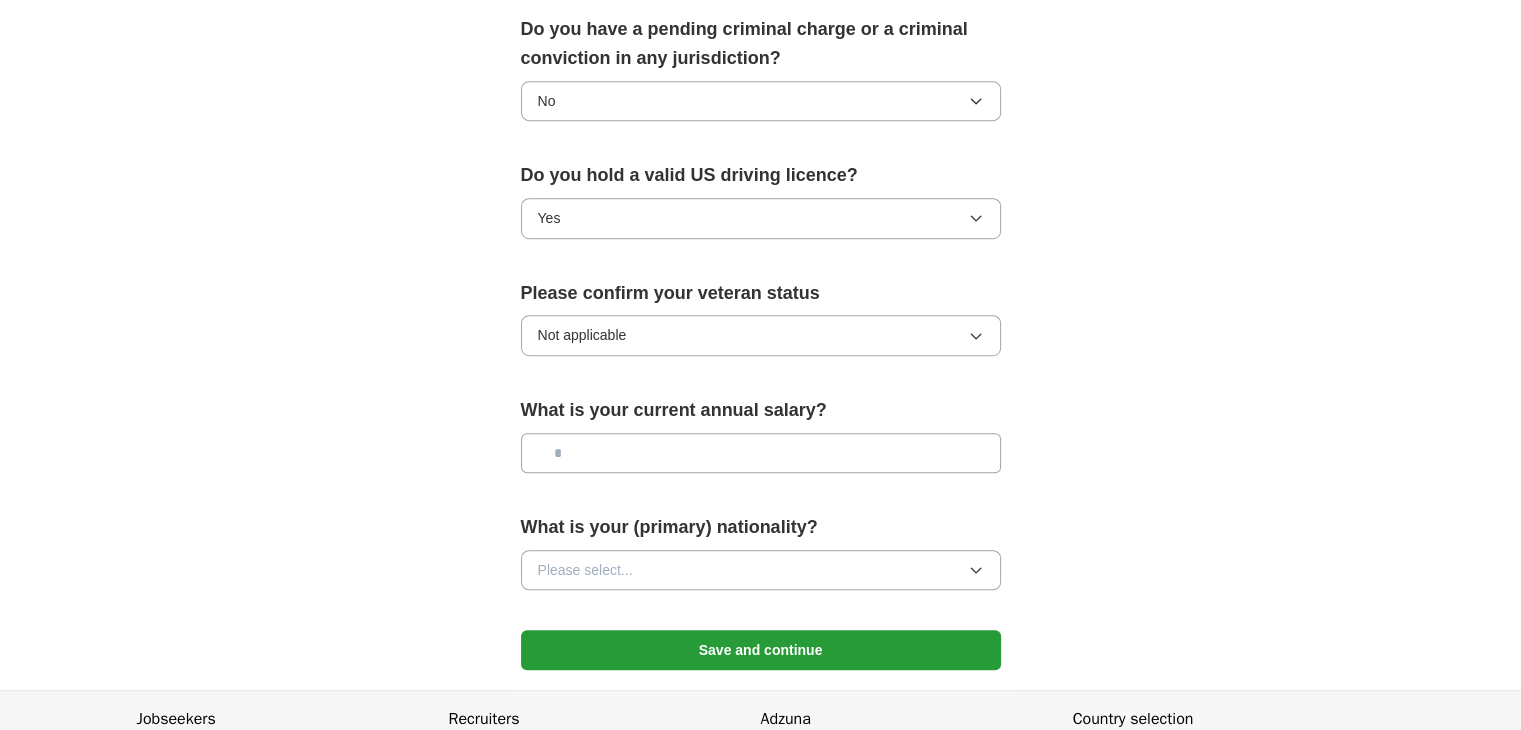 click at bounding box center [761, 453] 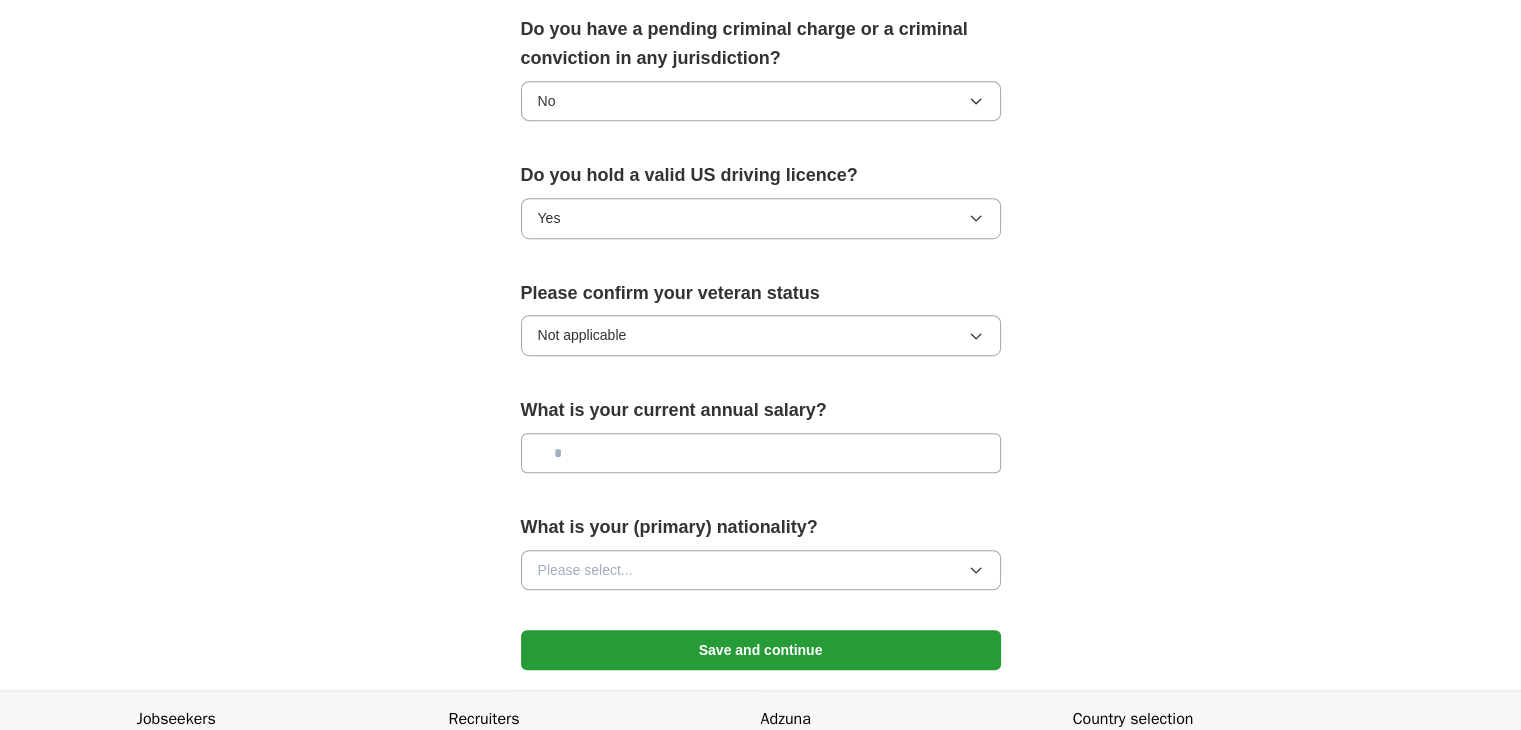 click at bounding box center [761, 453] 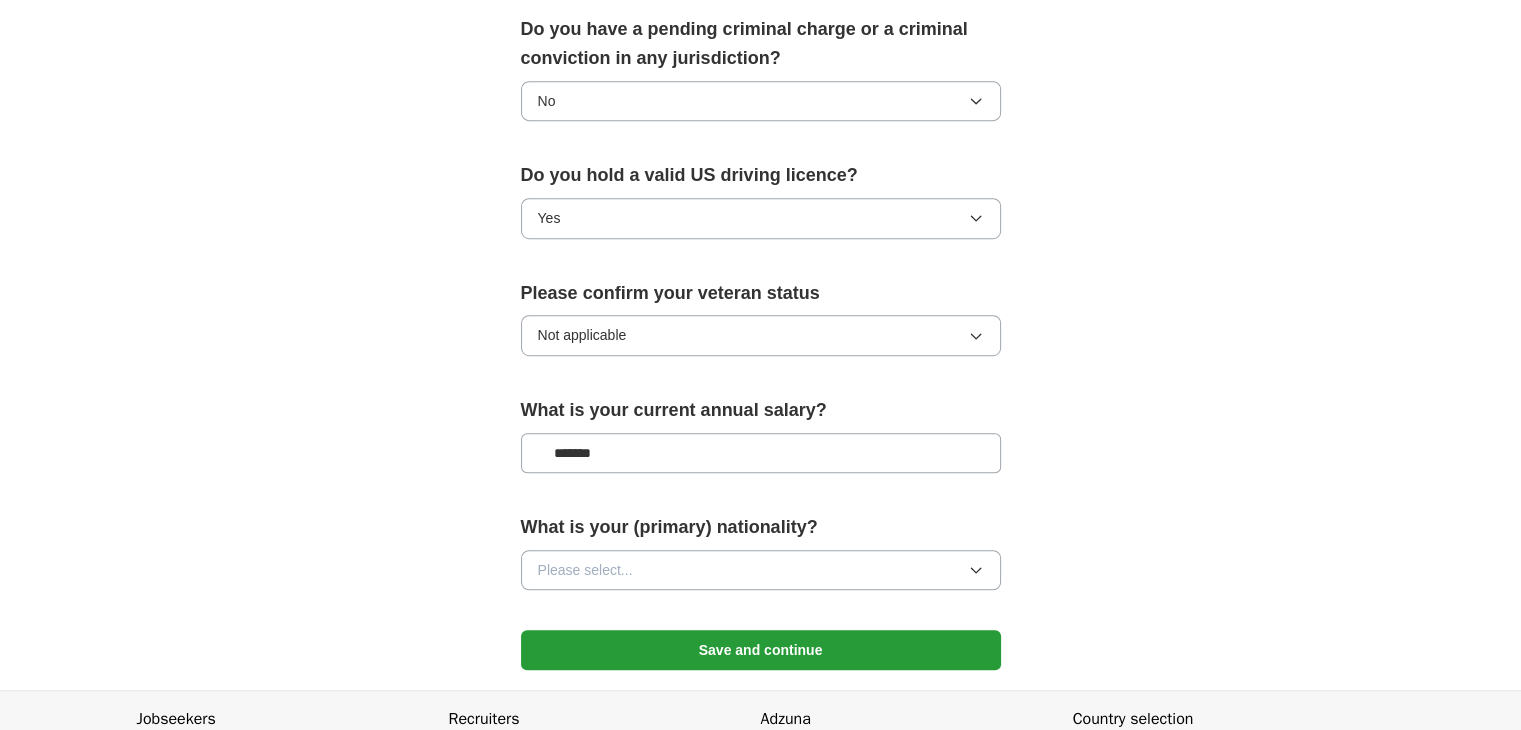 type on "*******" 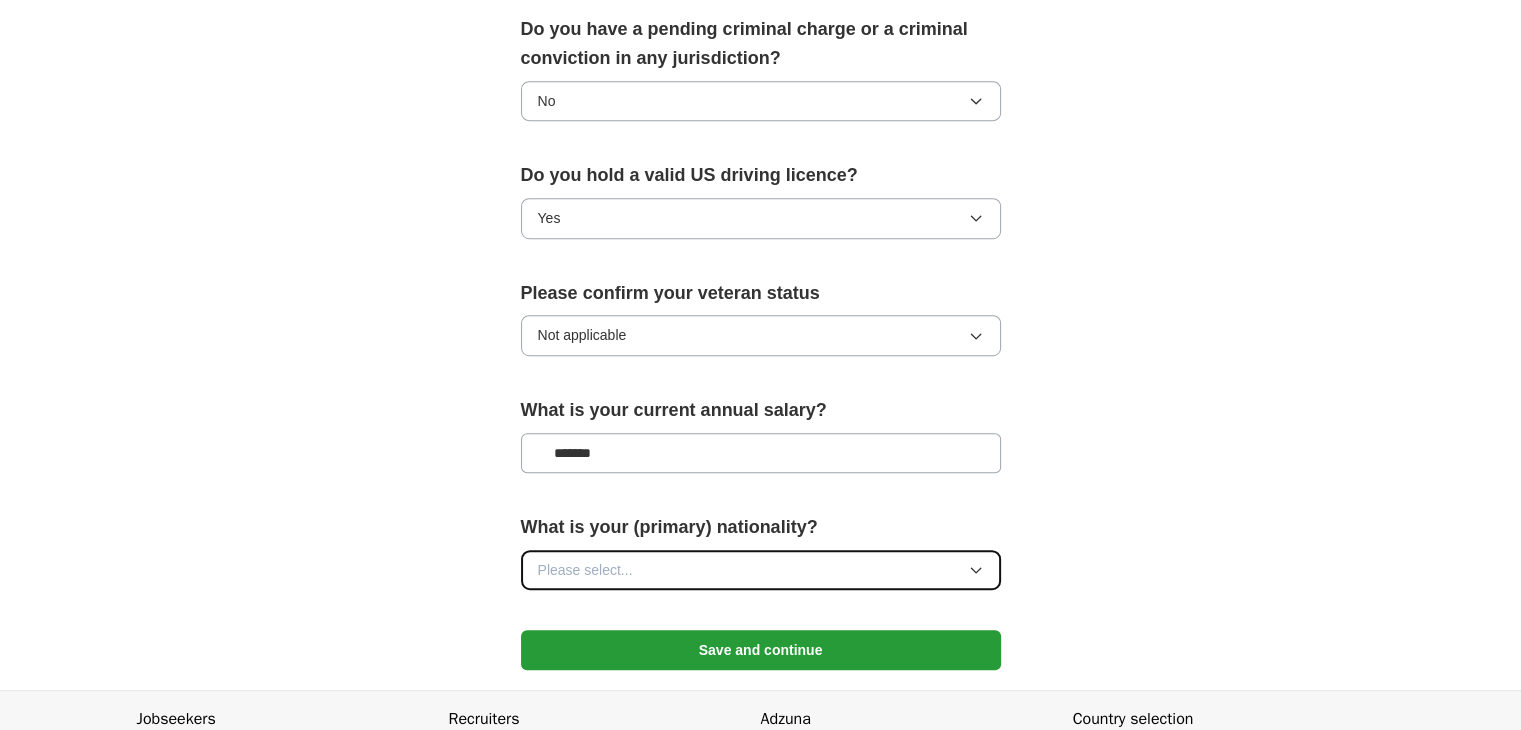 click on "Please select..." at bounding box center [585, 570] 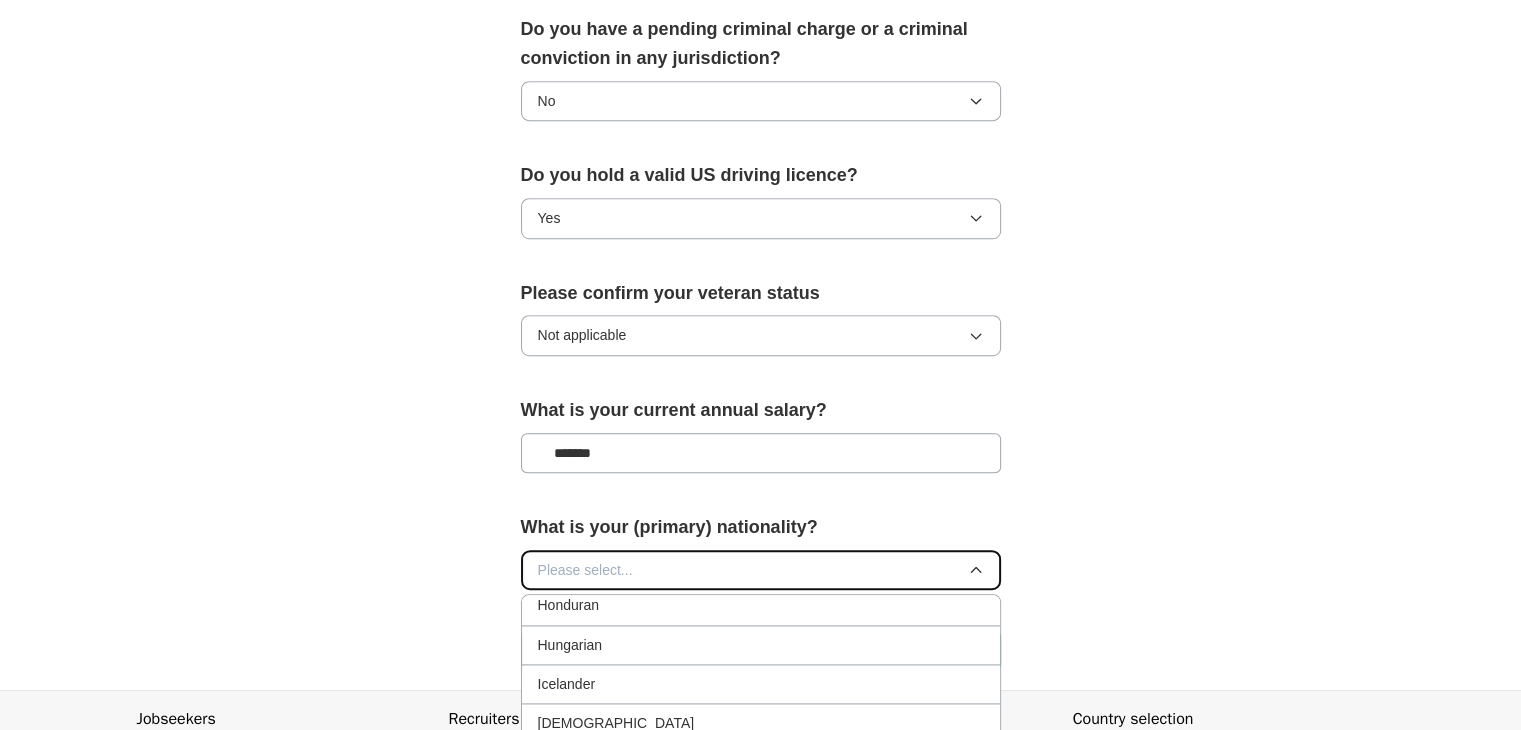 scroll, scrollTop: 3088, scrollLeft: 0, axis: vertical 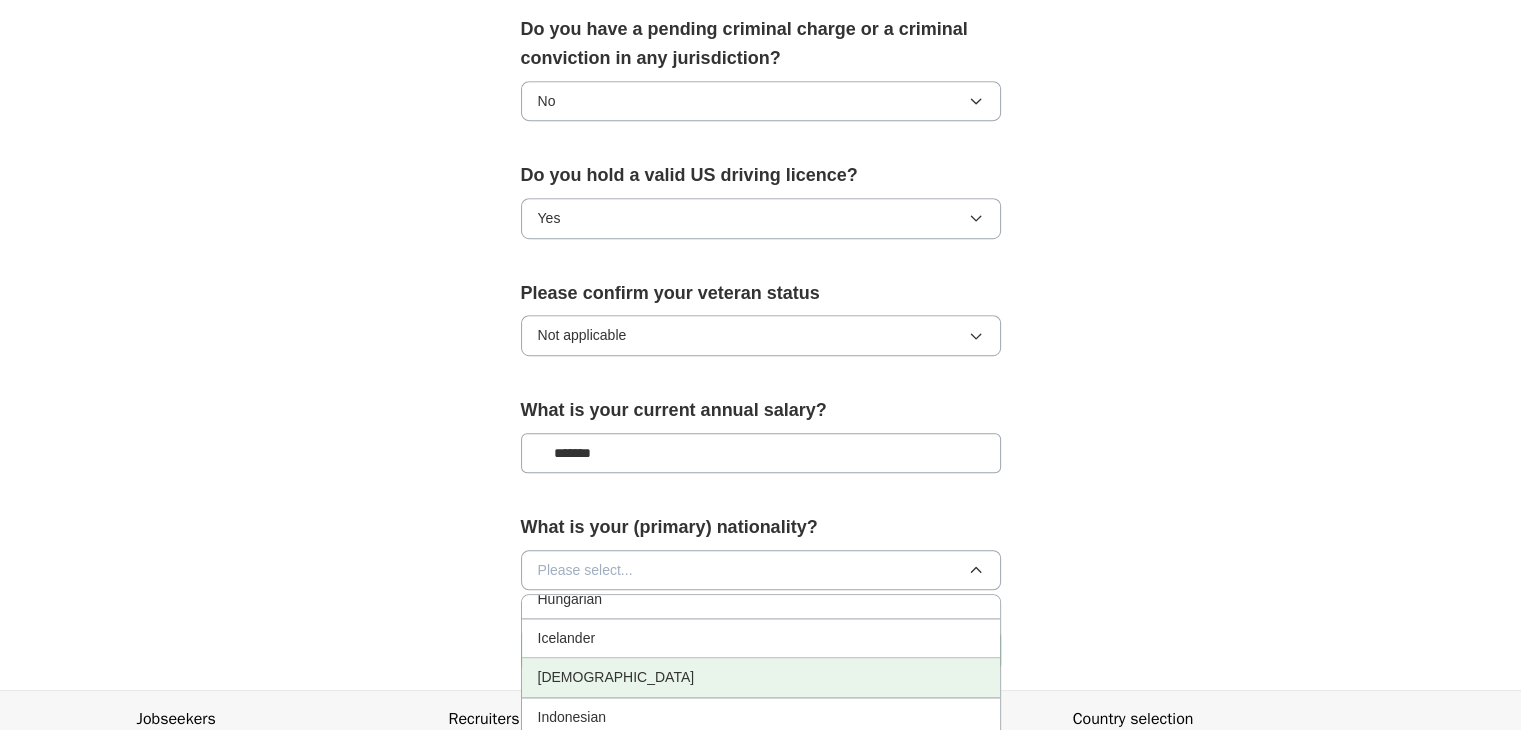click on "[DEMOGRAPHIC_DATA]" at bounding box center (761, 677) 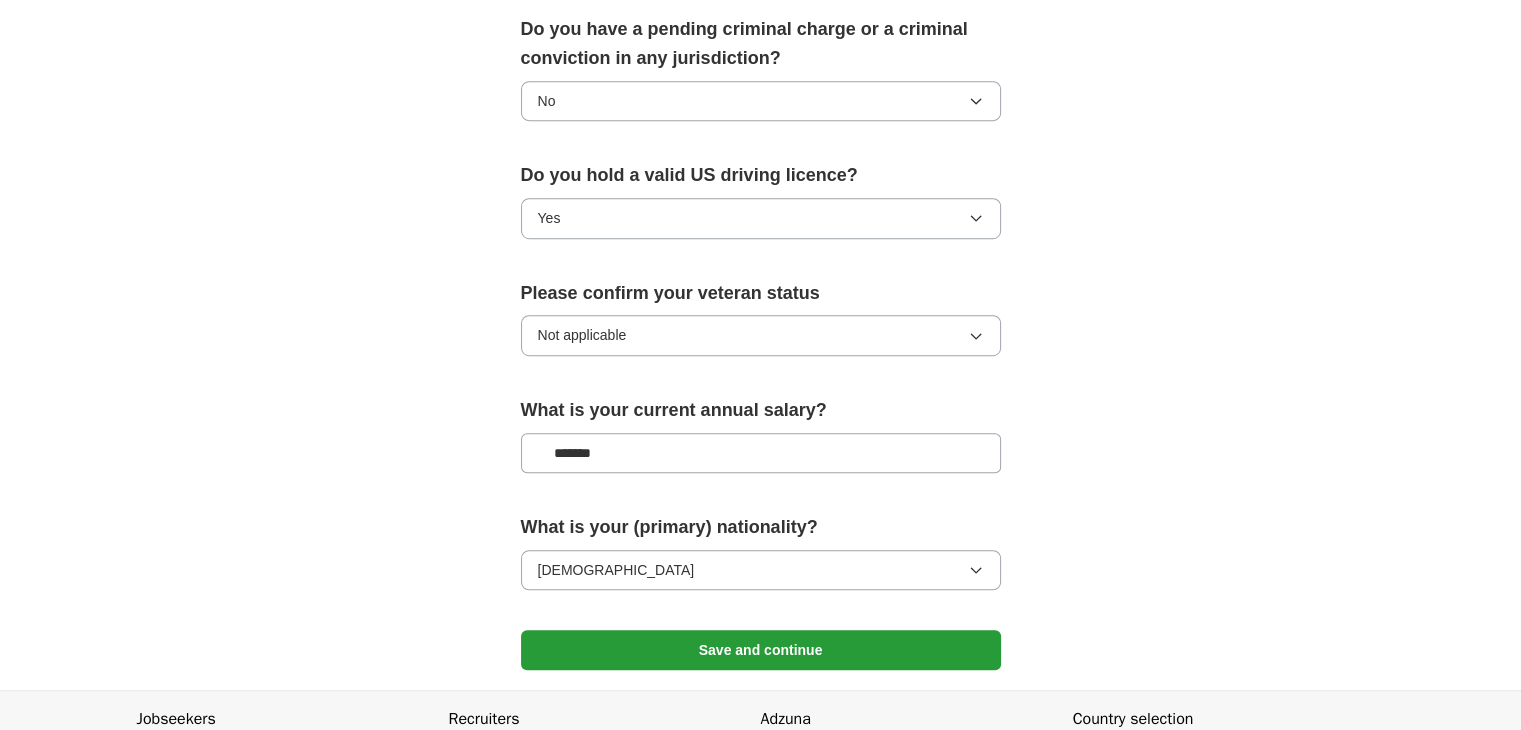 scroll, scrollTop: 1326, scrollLeft: 0, axis: vertical 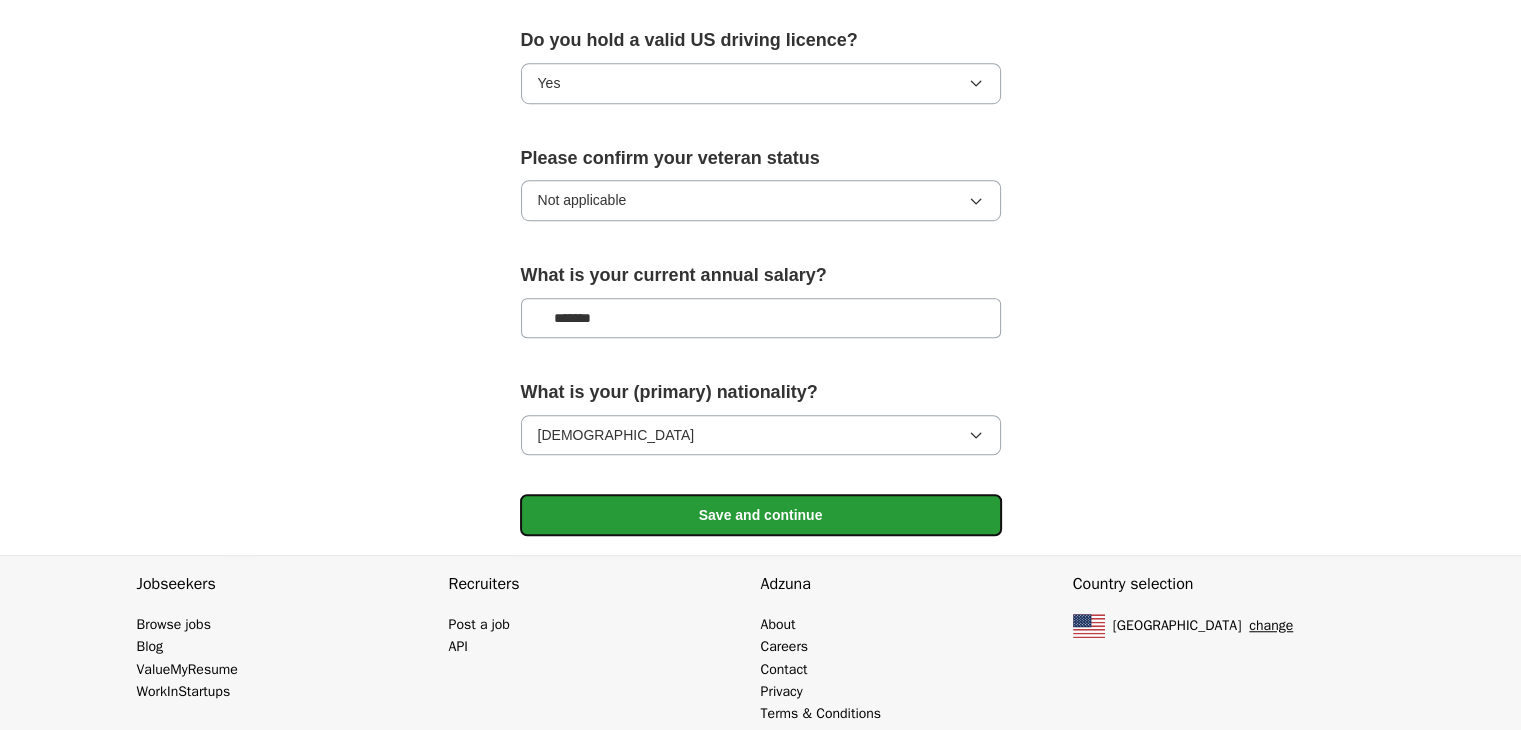 click on "Save and continue" at bounding box center [761, 515] 